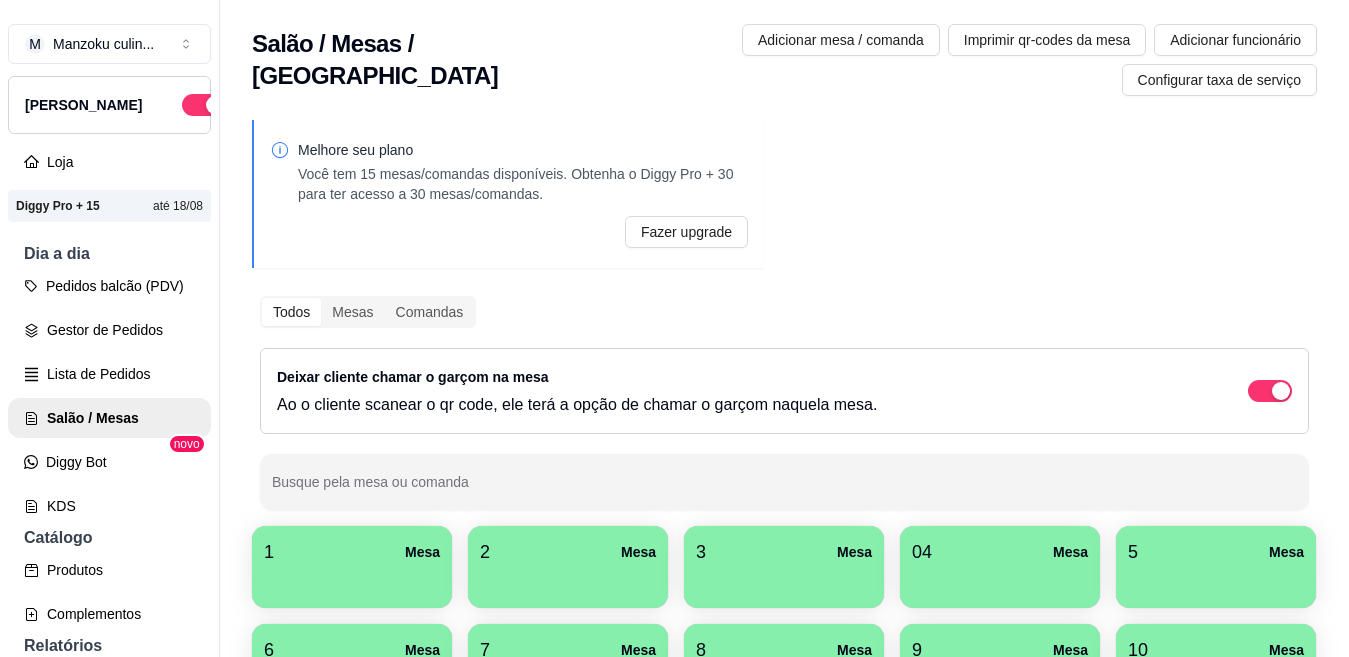 scroll, scrollTop: 0, scrollLeft: 0, axis: both 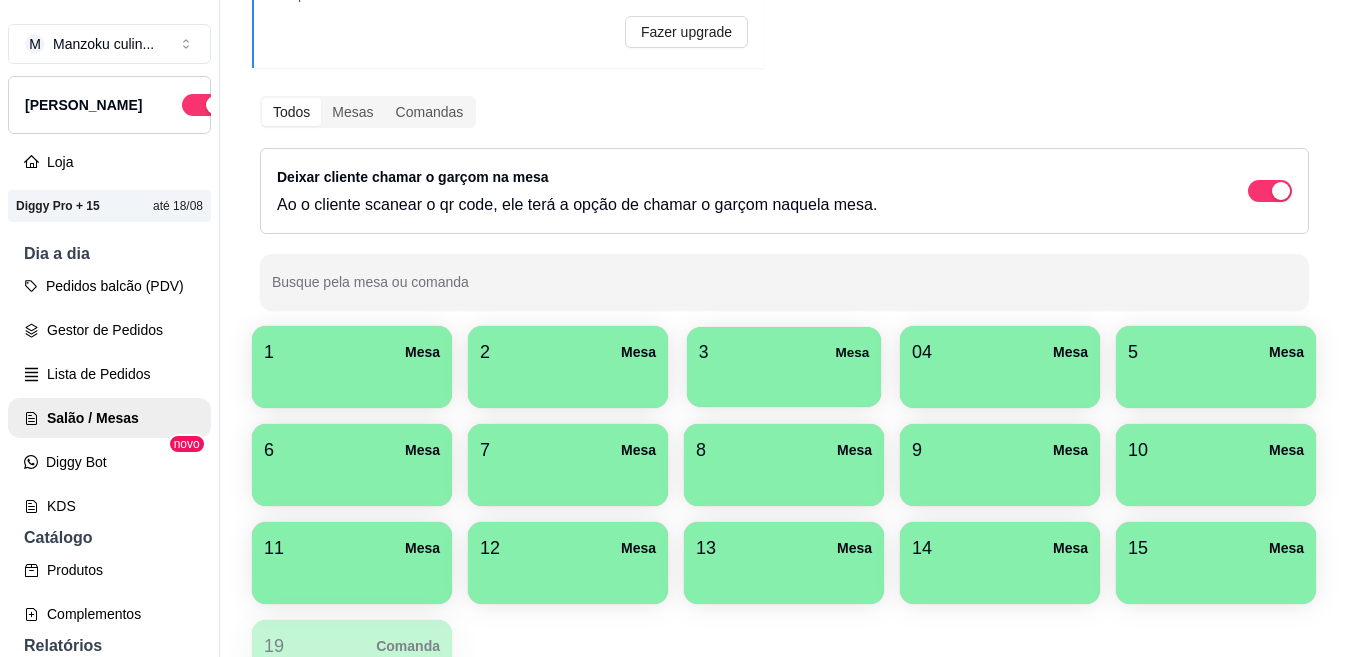 click on "3 Mesa" at bounding box center [784, 367] 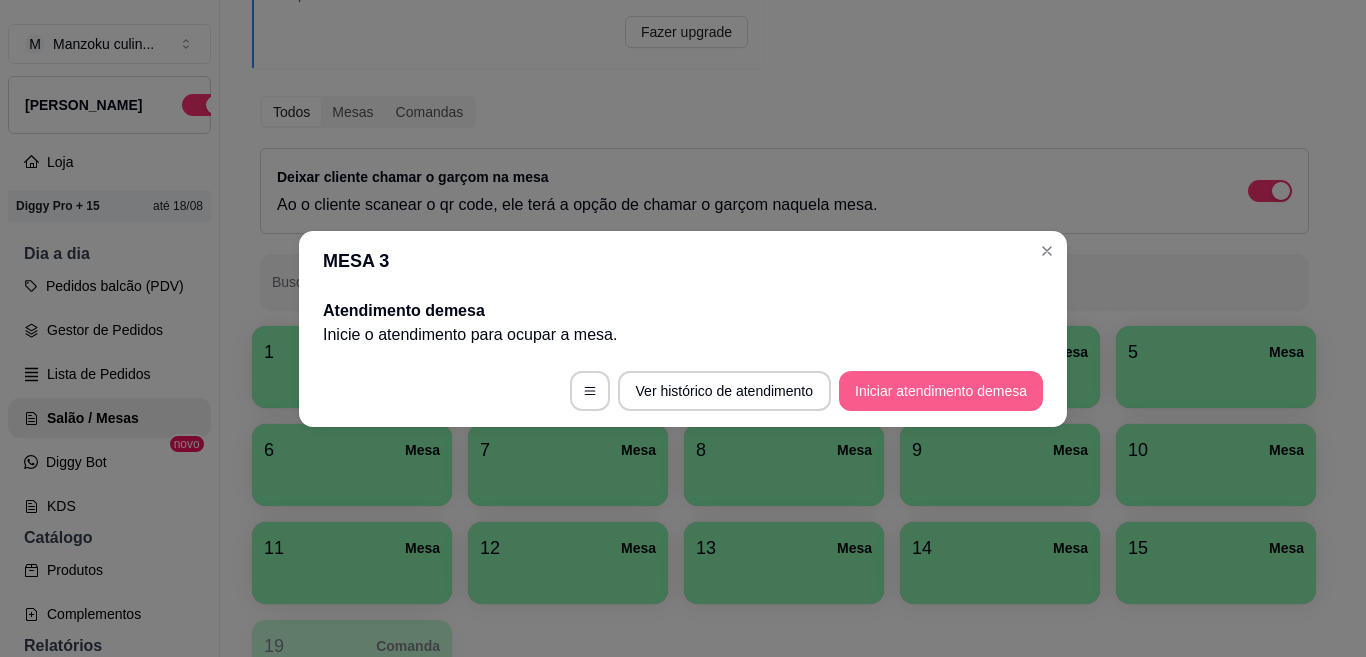 click on "Iniciar atendimento de  mesa" at bounding box center [941, 391] 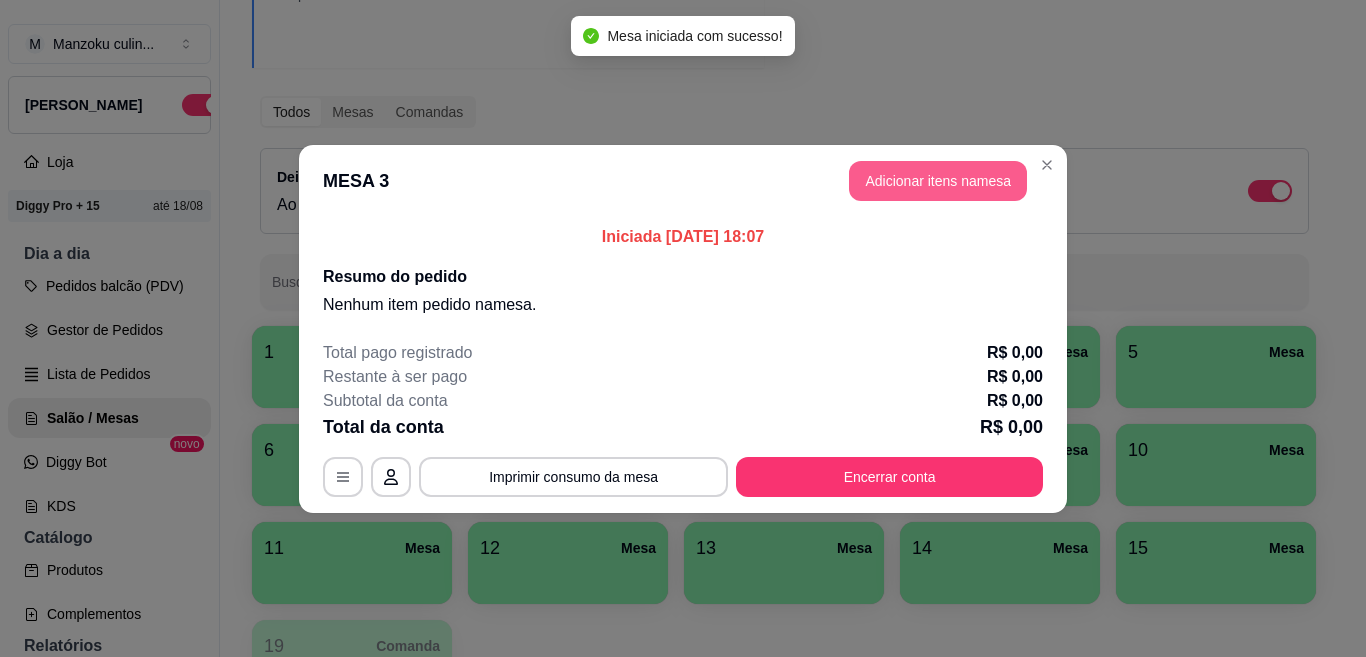 click on "Adicionar itens na  mesa" at bounding box center [938, 181] 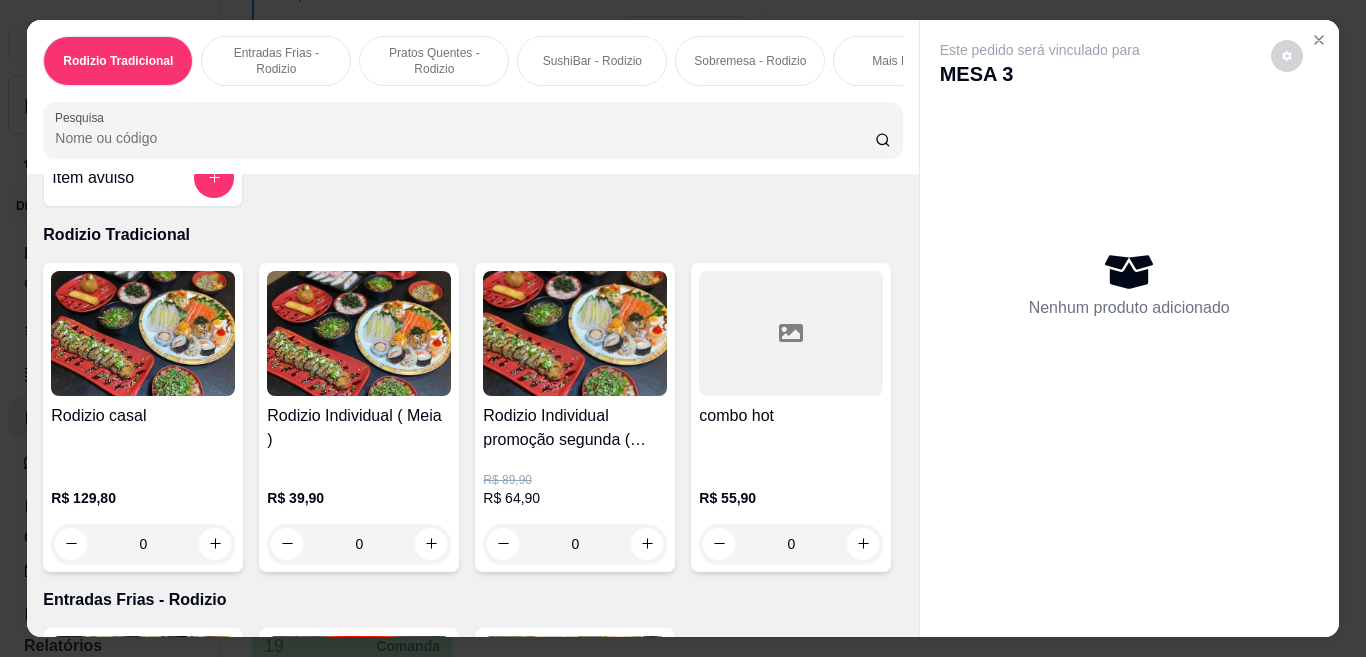 scroll, scrollTop: 200, scrollLeft: 0, axis: vertical 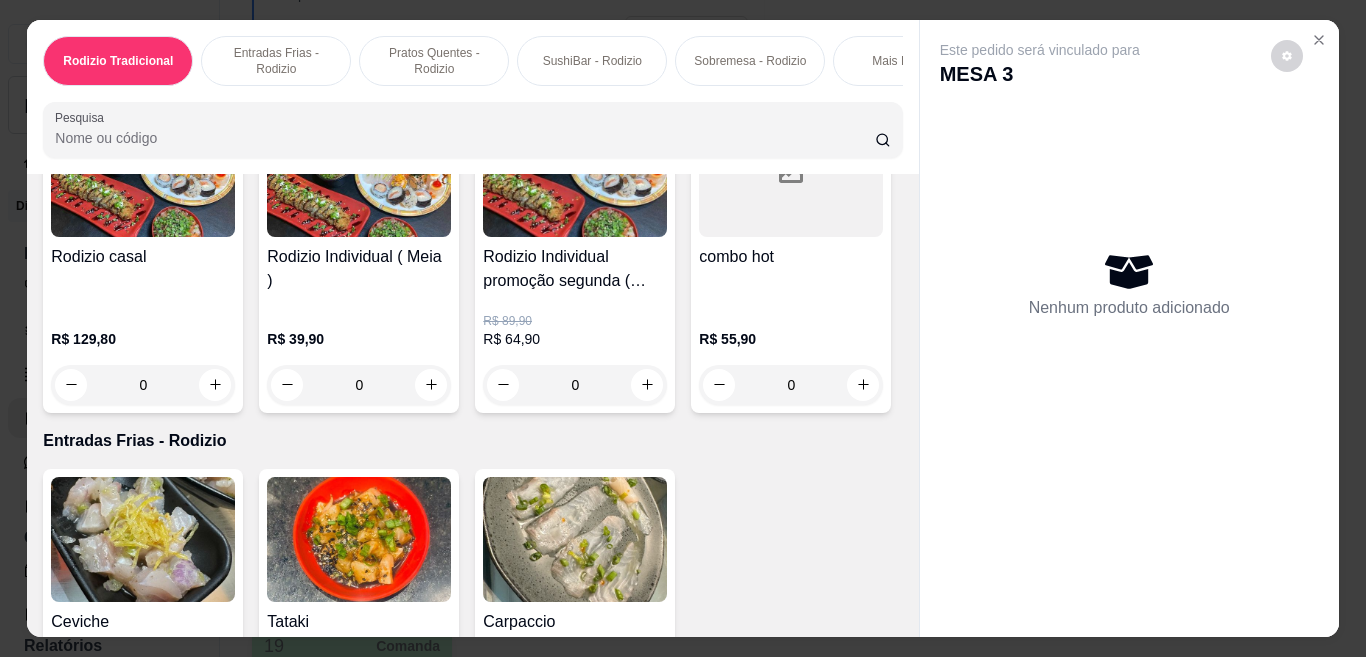 click on "0" at bounding box center [575, 385] 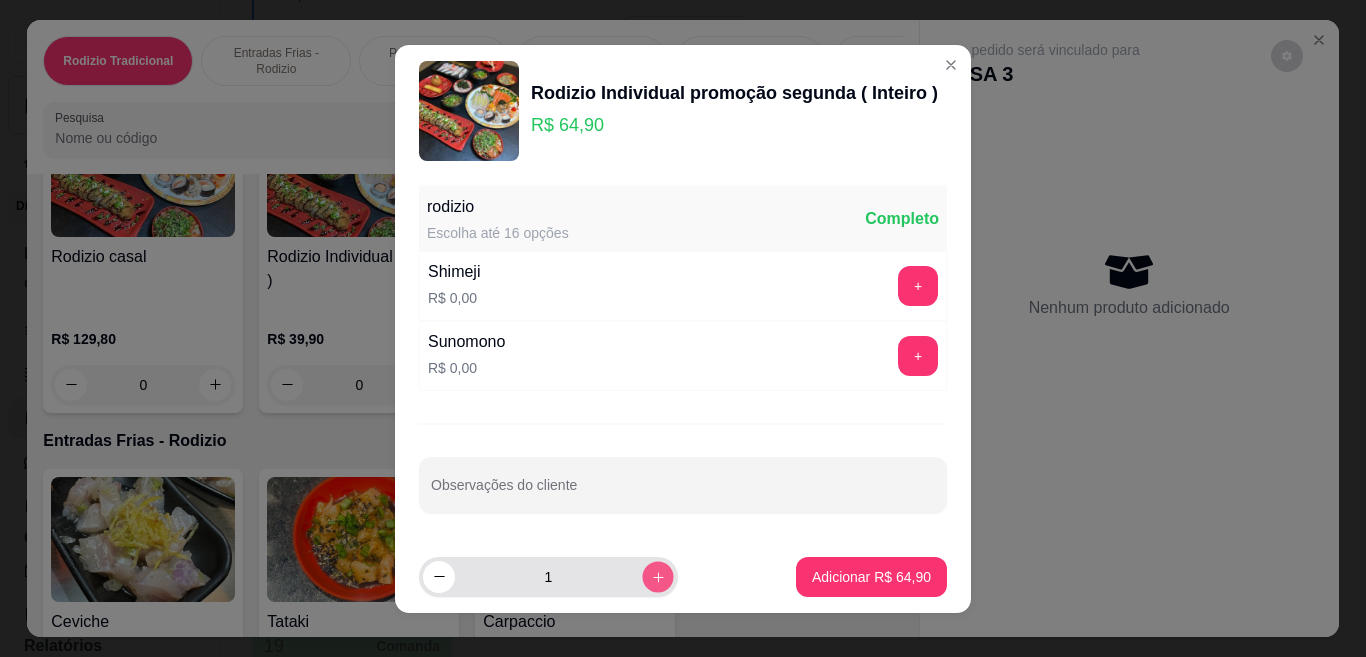 click at bounding box center [657, 576] 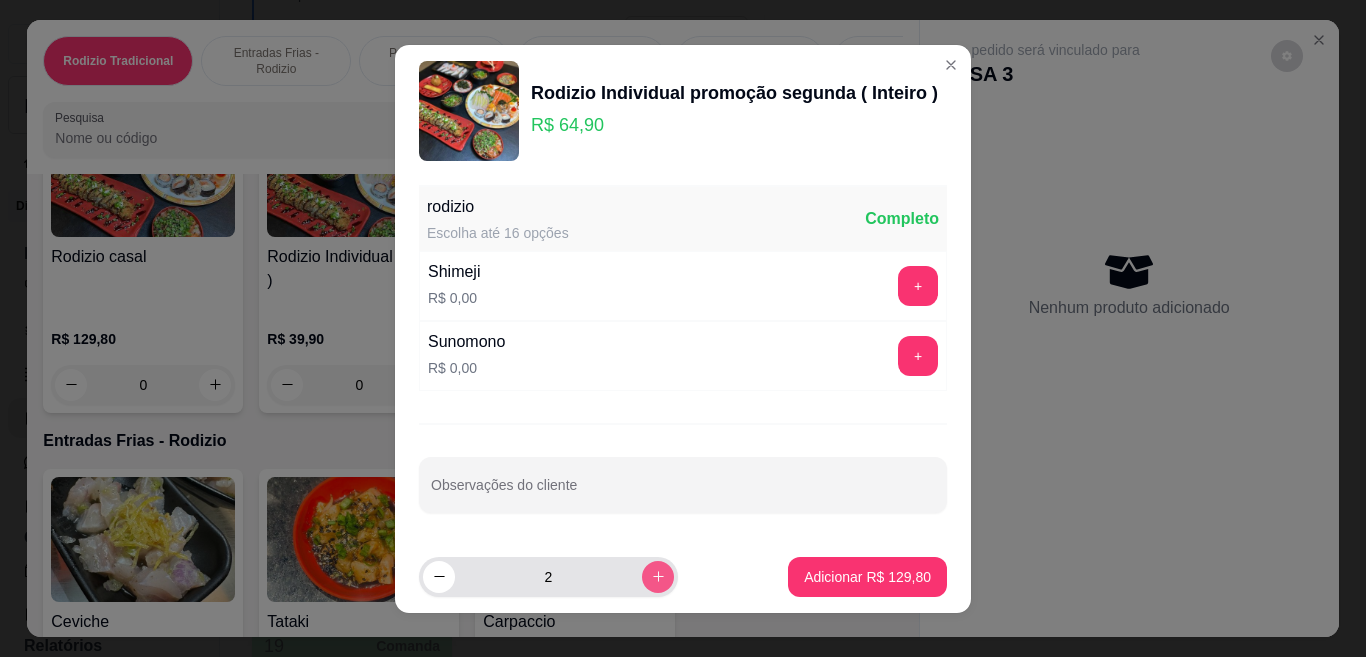 click at bounding box center (658, 577) 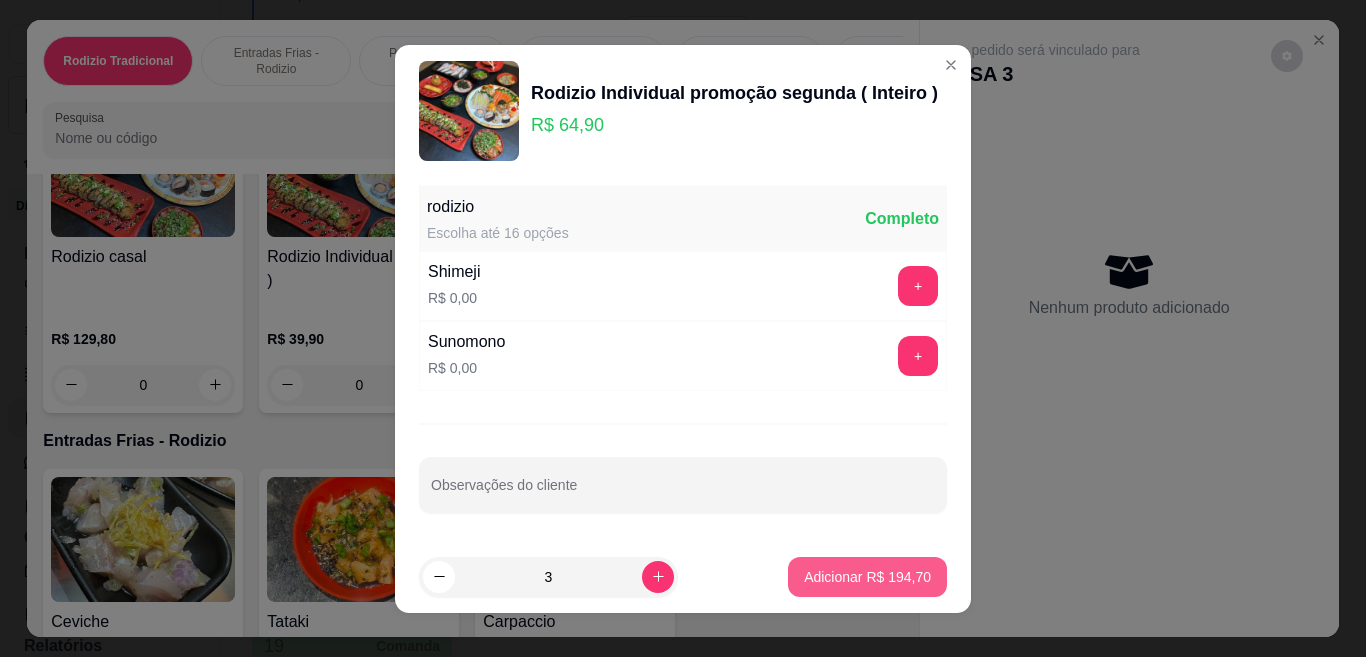 click on "Adicionar   R$ 194,70" at bounding box center (867, 577) 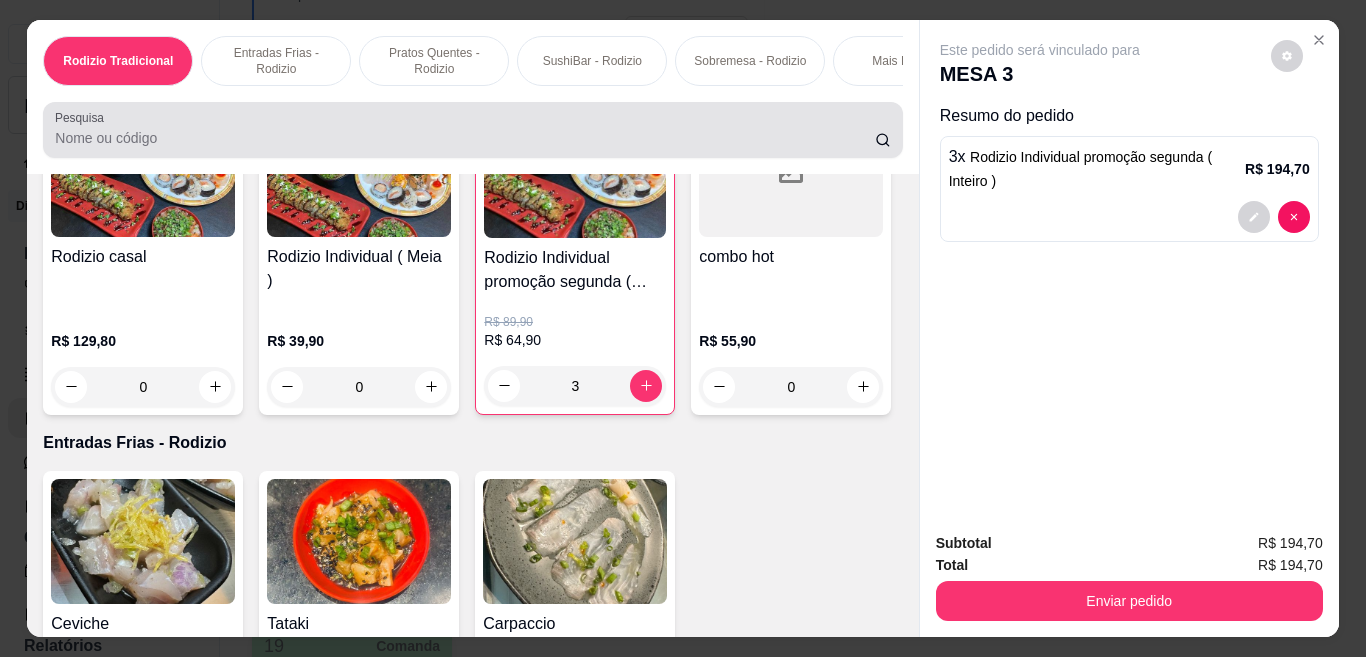 click at bounding box center (472, 130) 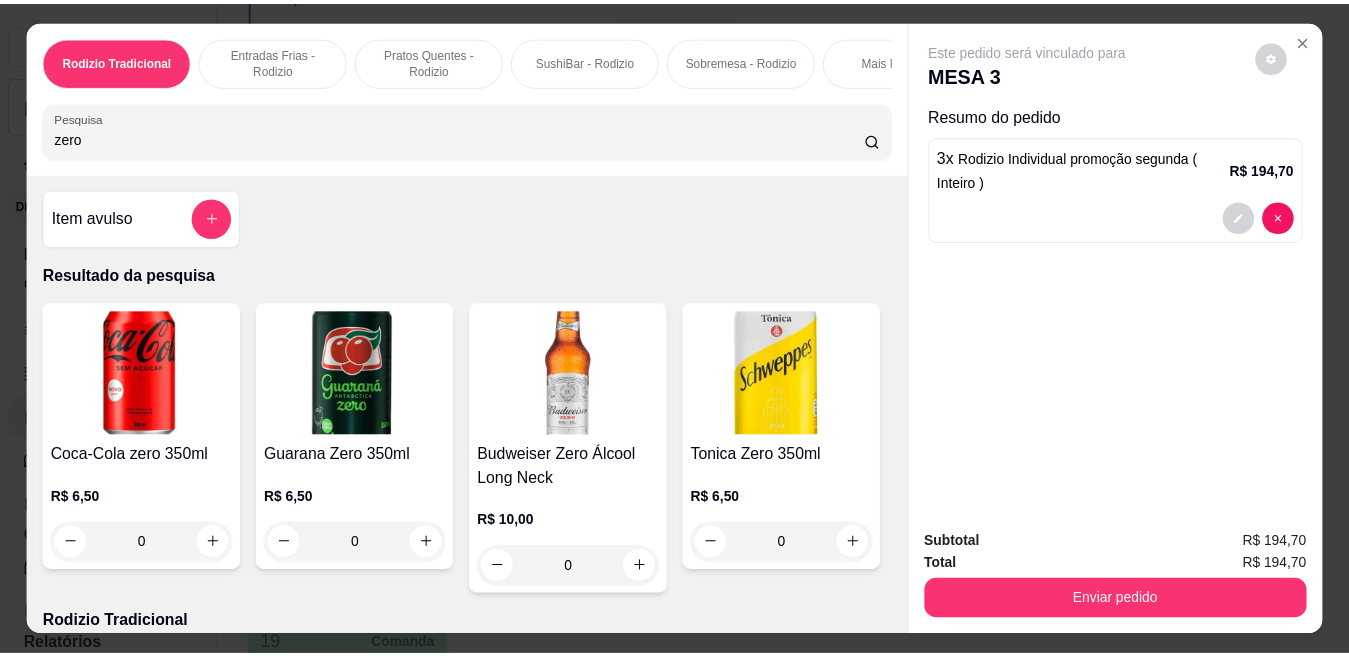 scroll, scrollTop: 0, scrollLeft: 0, axis: both 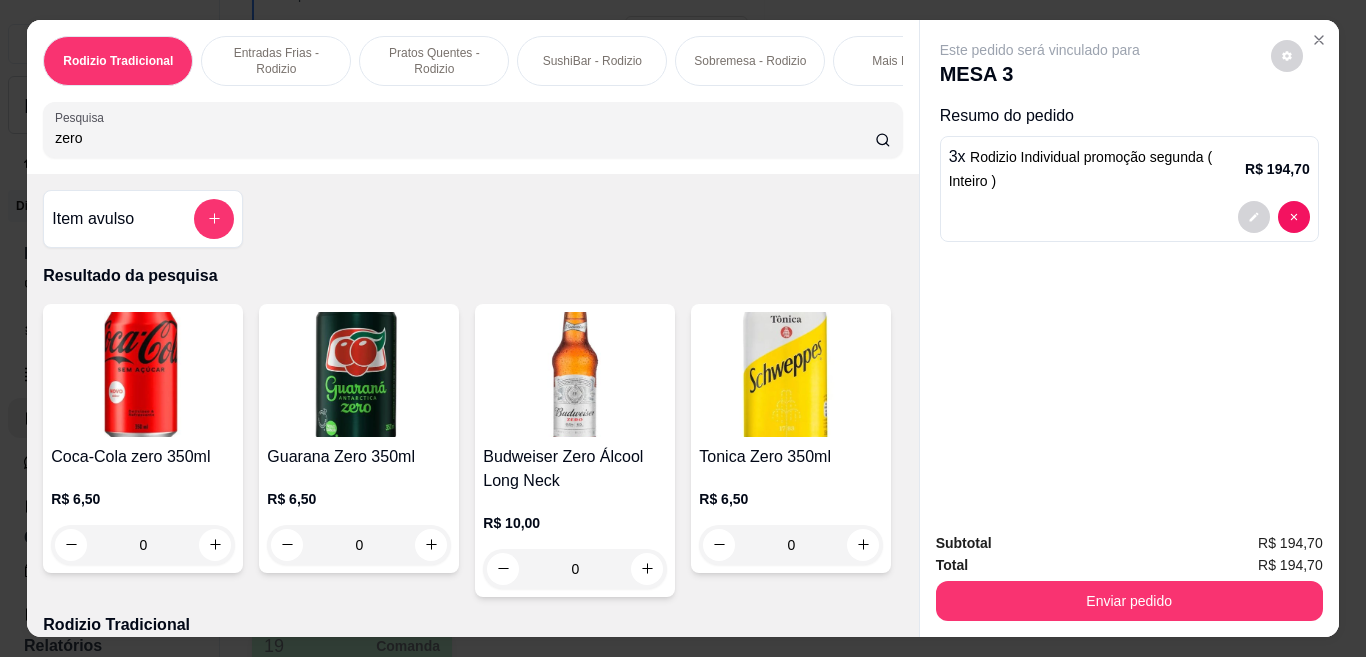 type on "zero" 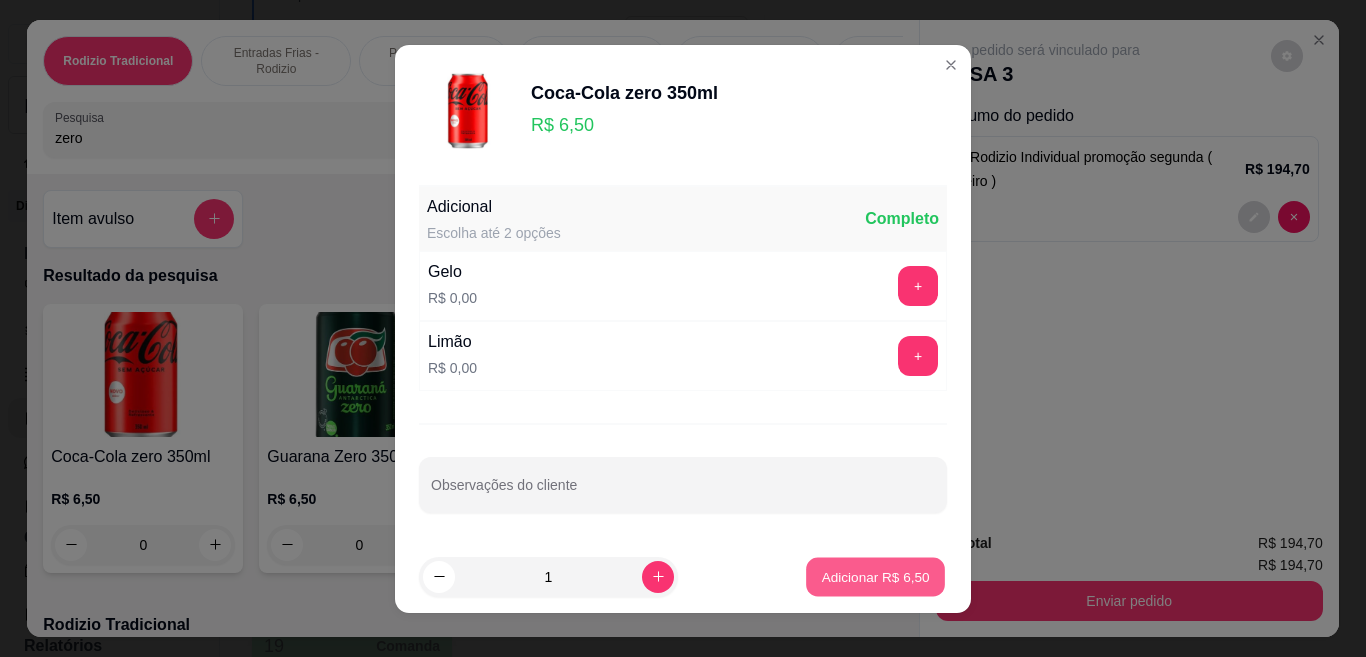 click on "Adicionar   R$ 6,50" at bounding box center [875, 576] 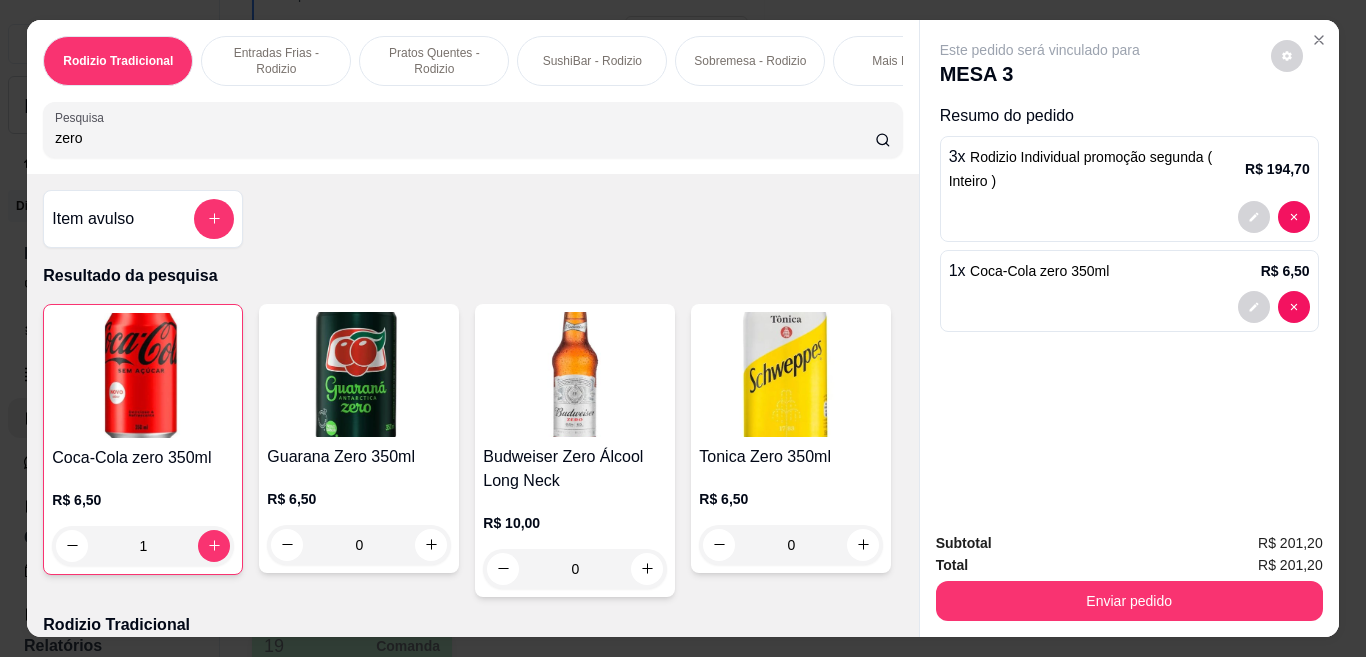 click on "0" at bounding box center (359, 545) 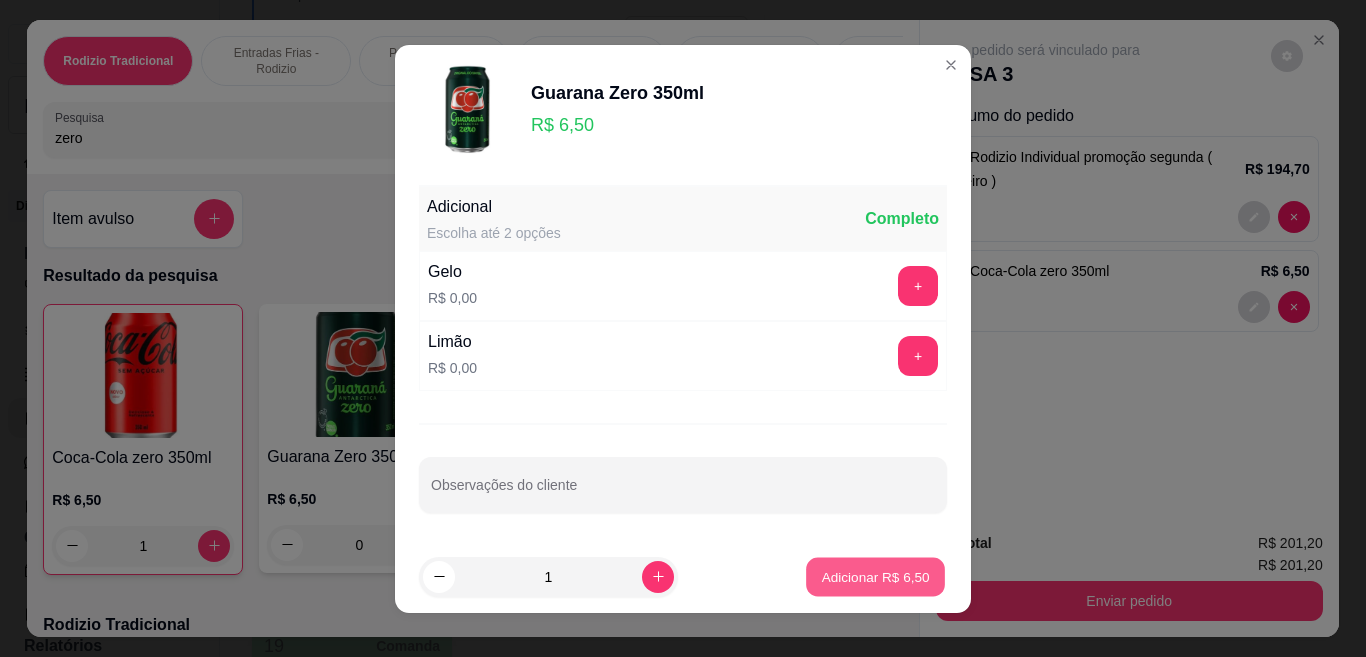 click on "Adicionar   R$ 6,50" at bounding box center (875, 576) 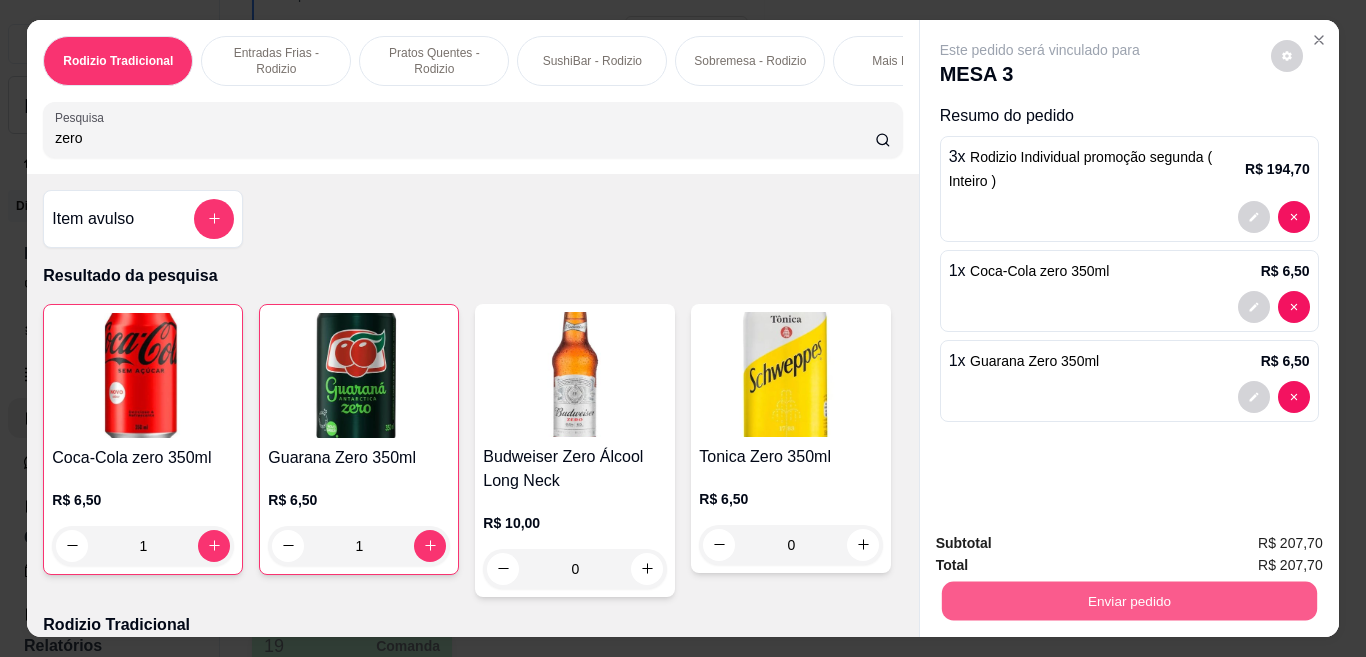 click on "Enviar pedido" at bounding box center (1128, 601) 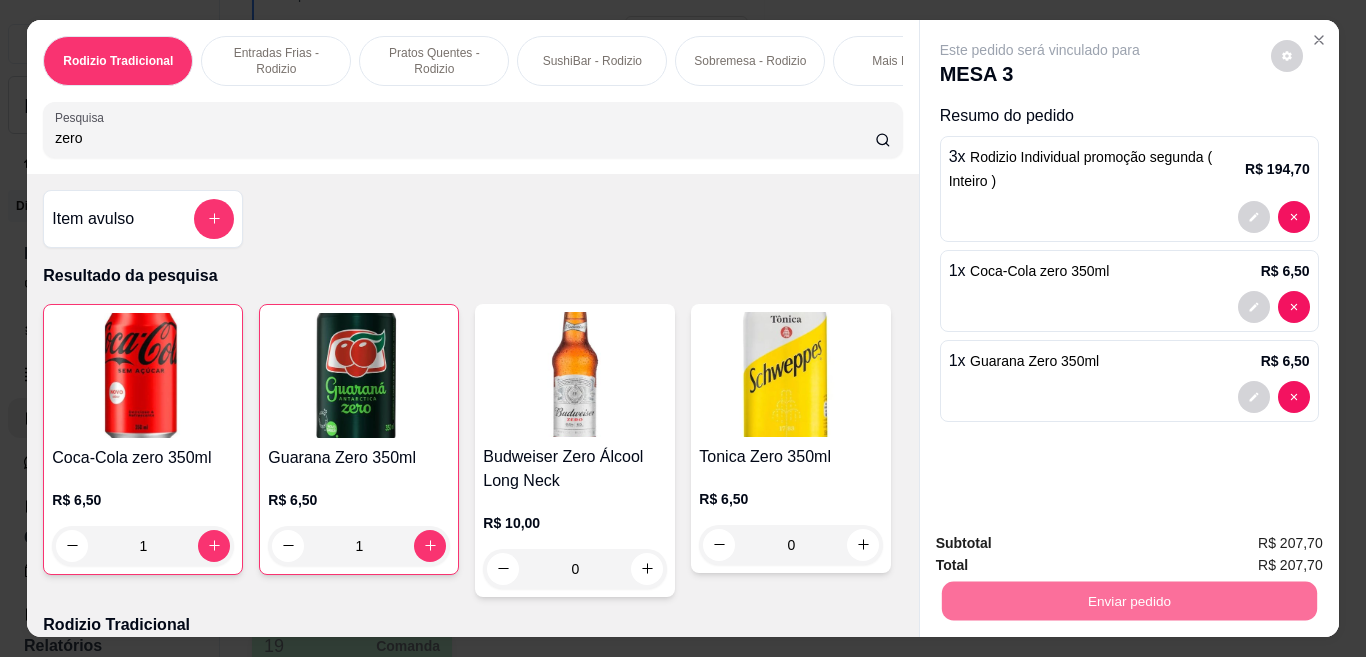 click on "Não registrar e enviar pedido" at bounding box center [1062, 544] 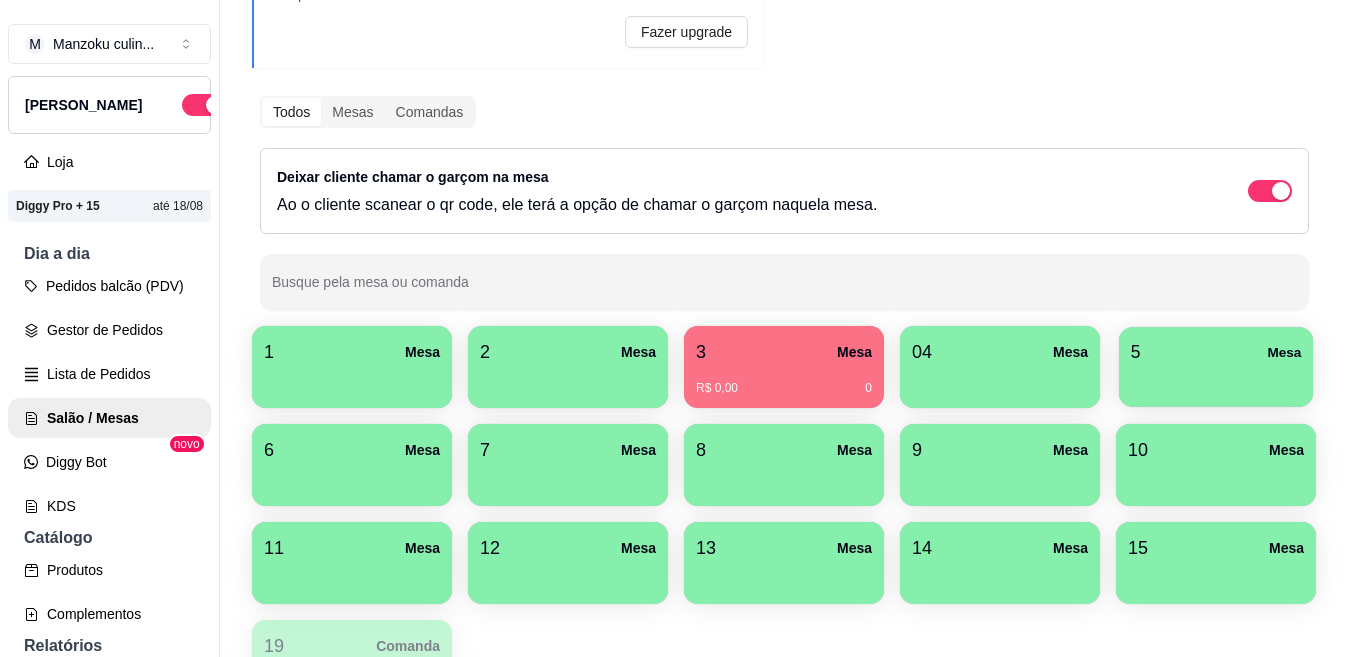 click on "5 Mesa" at bounding box center [1216, 352] 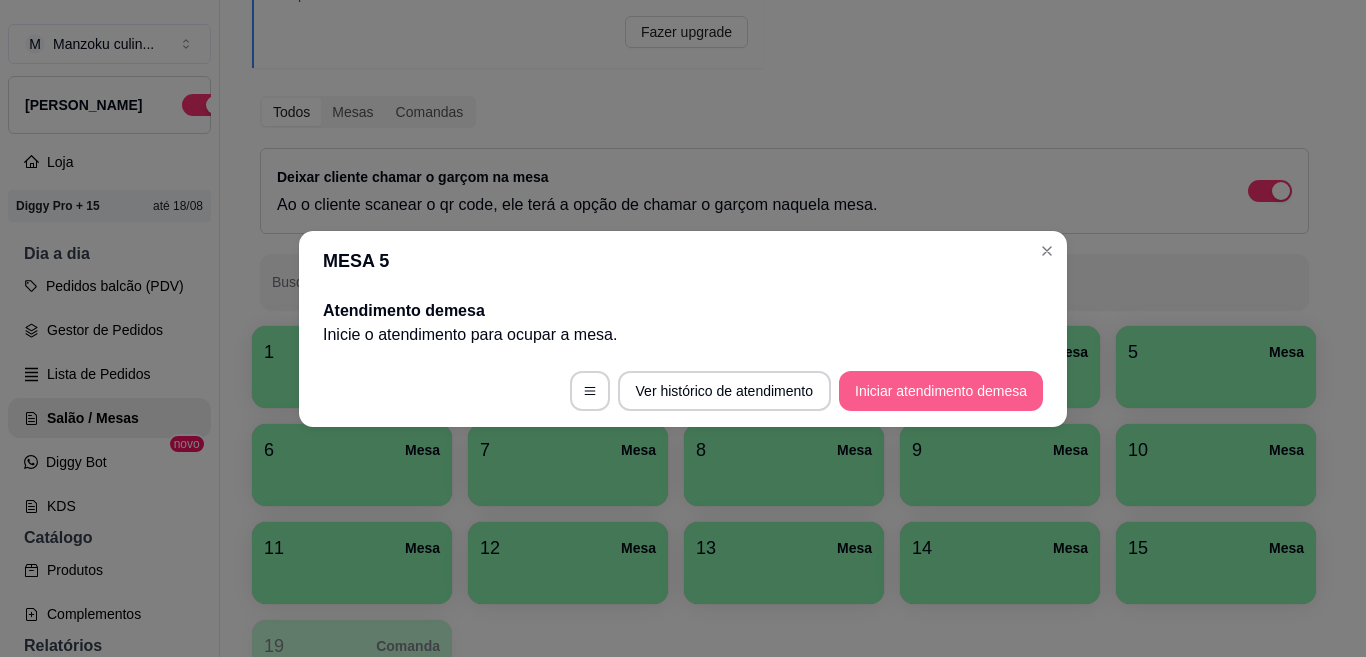 click on "Iniciar atendimento de  mesa" at bounding box center [941, 391] 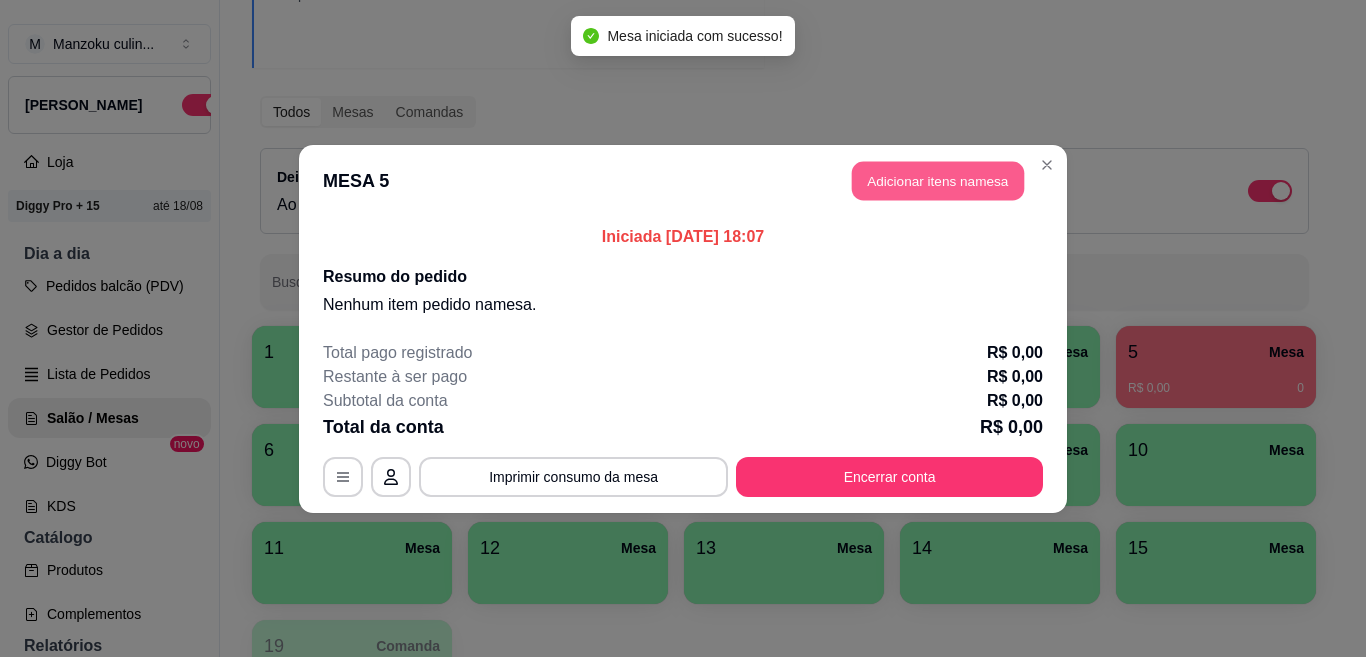 click on "Adicionar itens na  mesa" at bounding box center [938, 180] 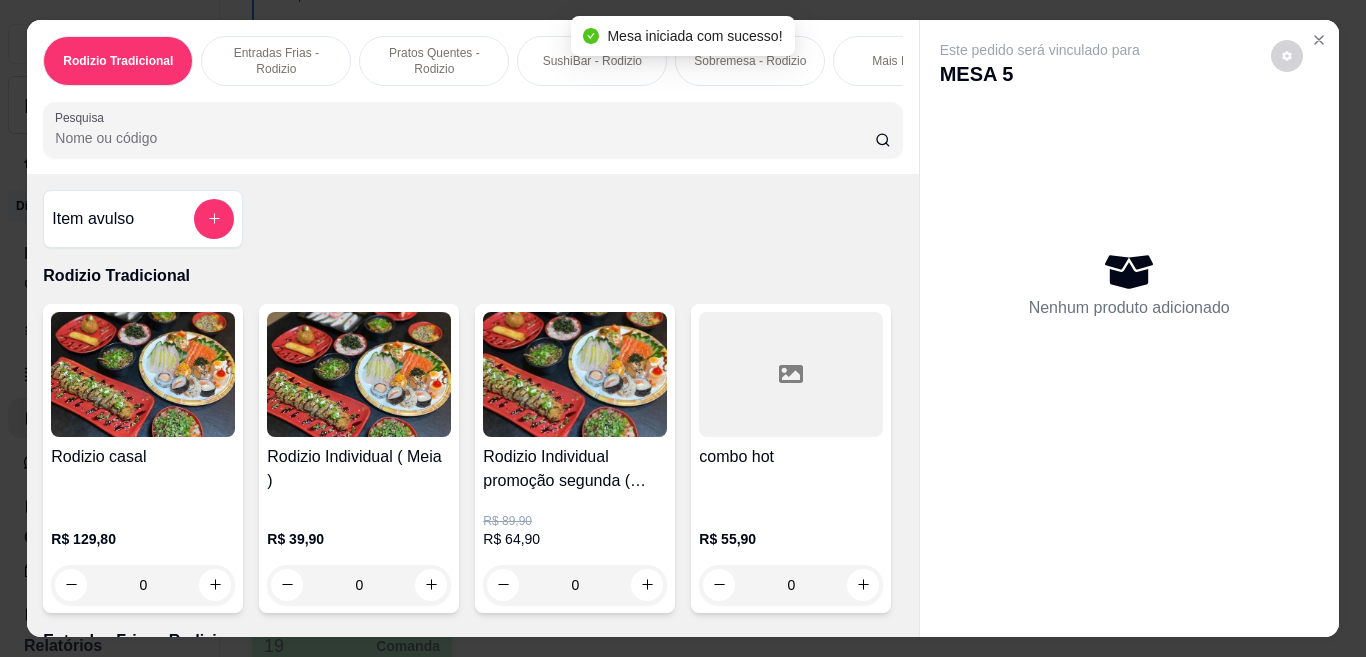 click on "0" at bounding box center [575, 585] 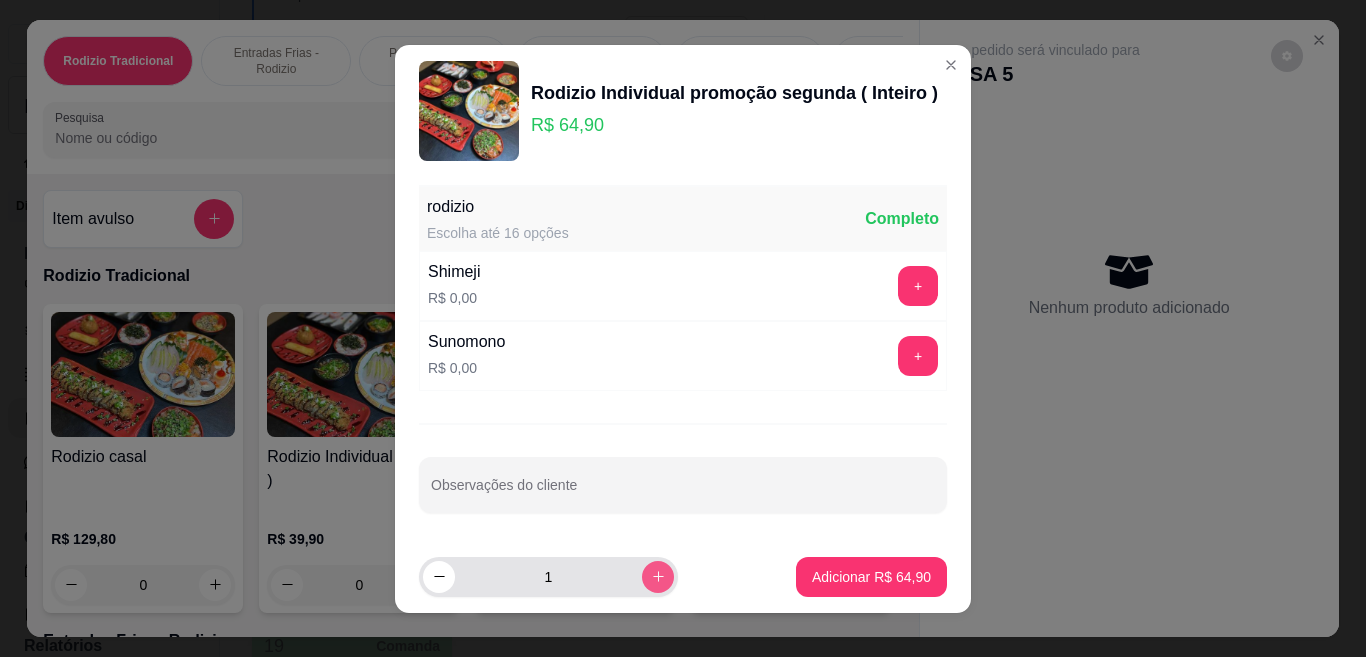 click 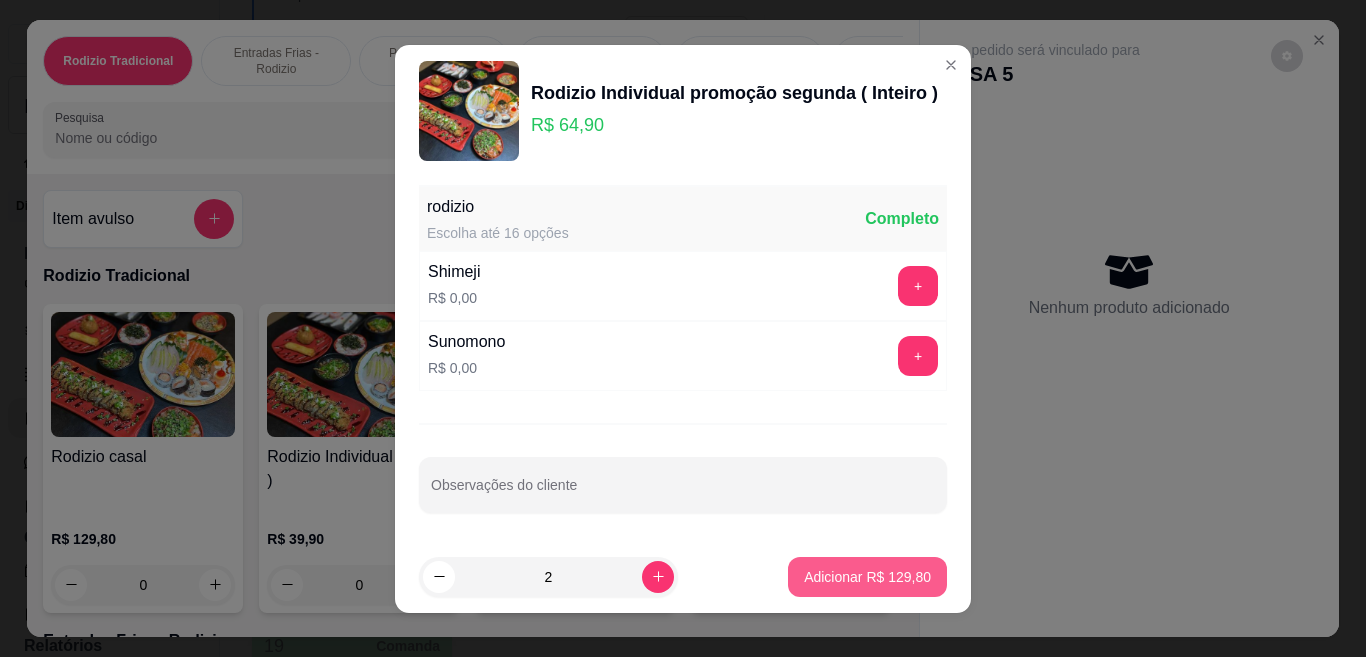 click on "Adicionar   R$ 129,80" at bounding box center [867, 577] 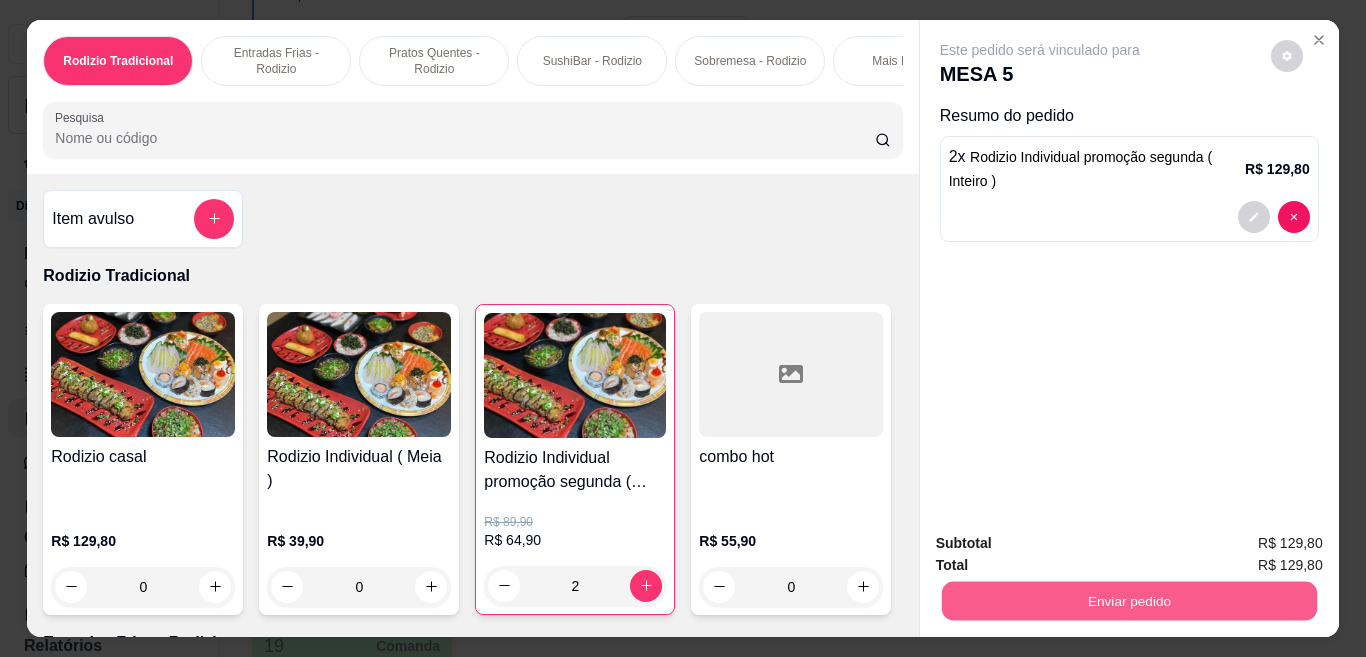 click on "Enviar pedido" at bounding box center [1128, 601] 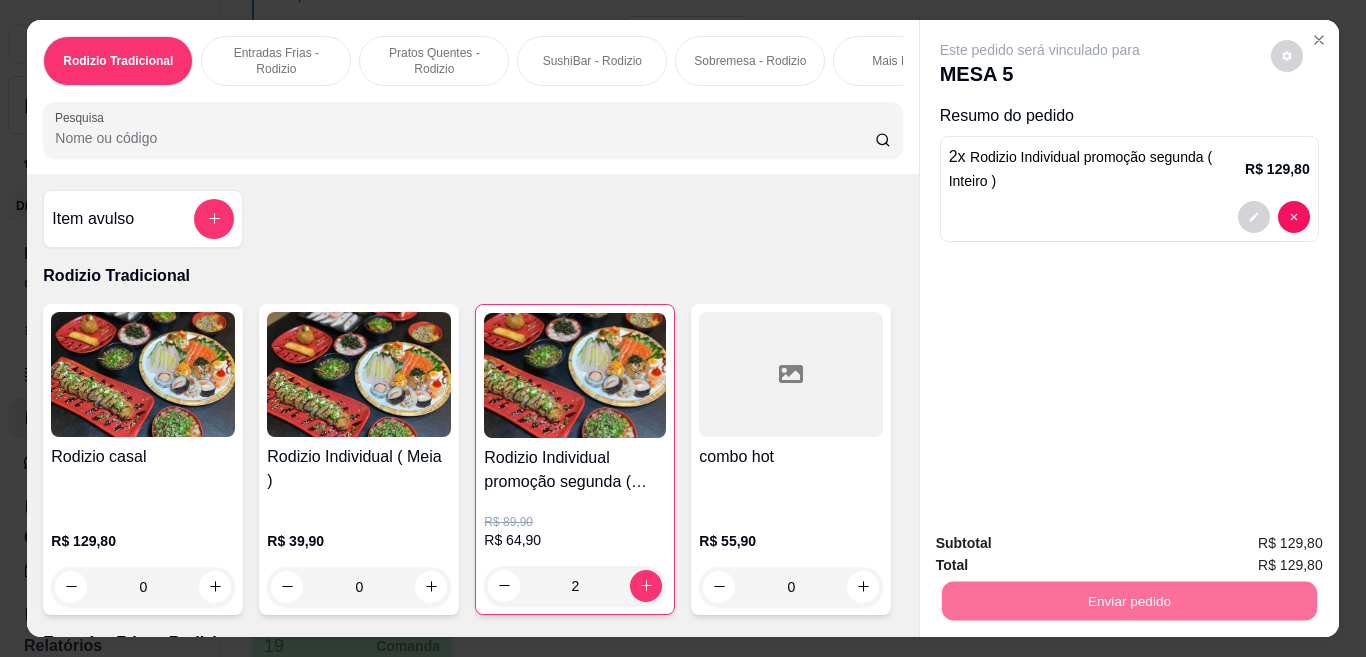 click on "Não registrar e enviar pedido" at bounding box center [1062, 544] 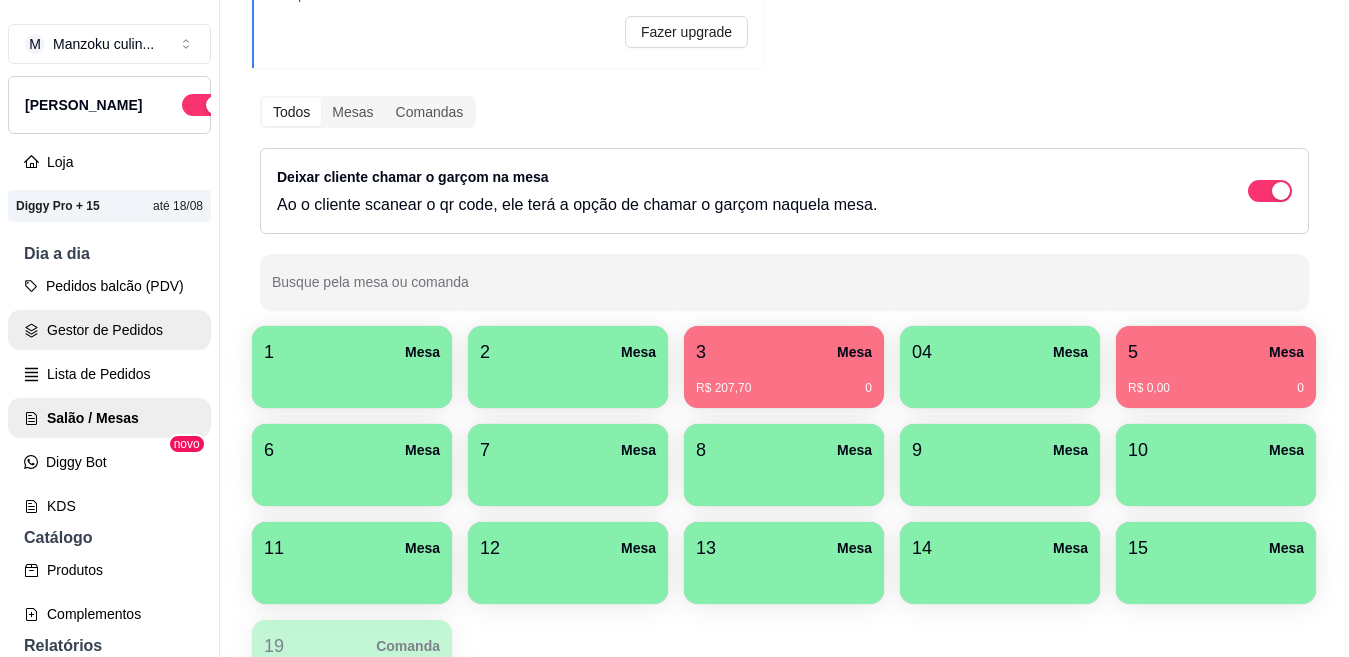 click on "Gestor de Pedidos" at bounding box center [109, 330] 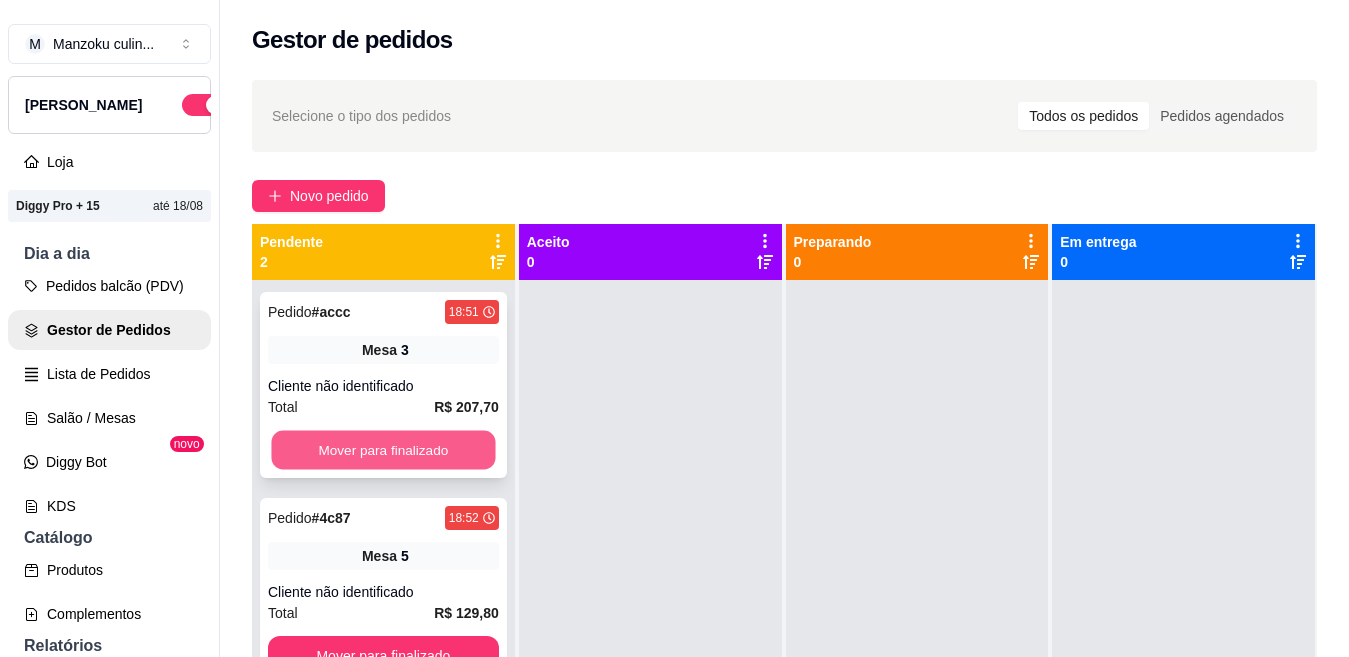 click on "Mover para finalizado" at bounding box center (383, 450) 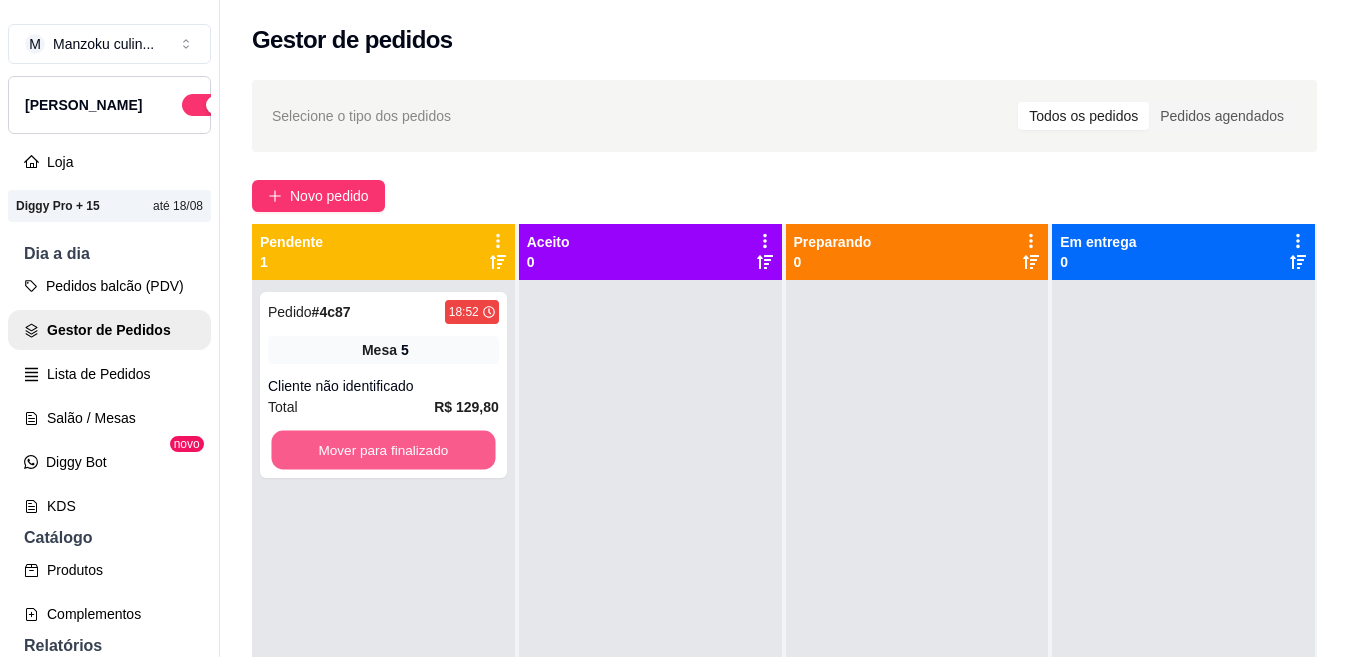 click on "Mover para finalizado" at bounding box center (383, 450) 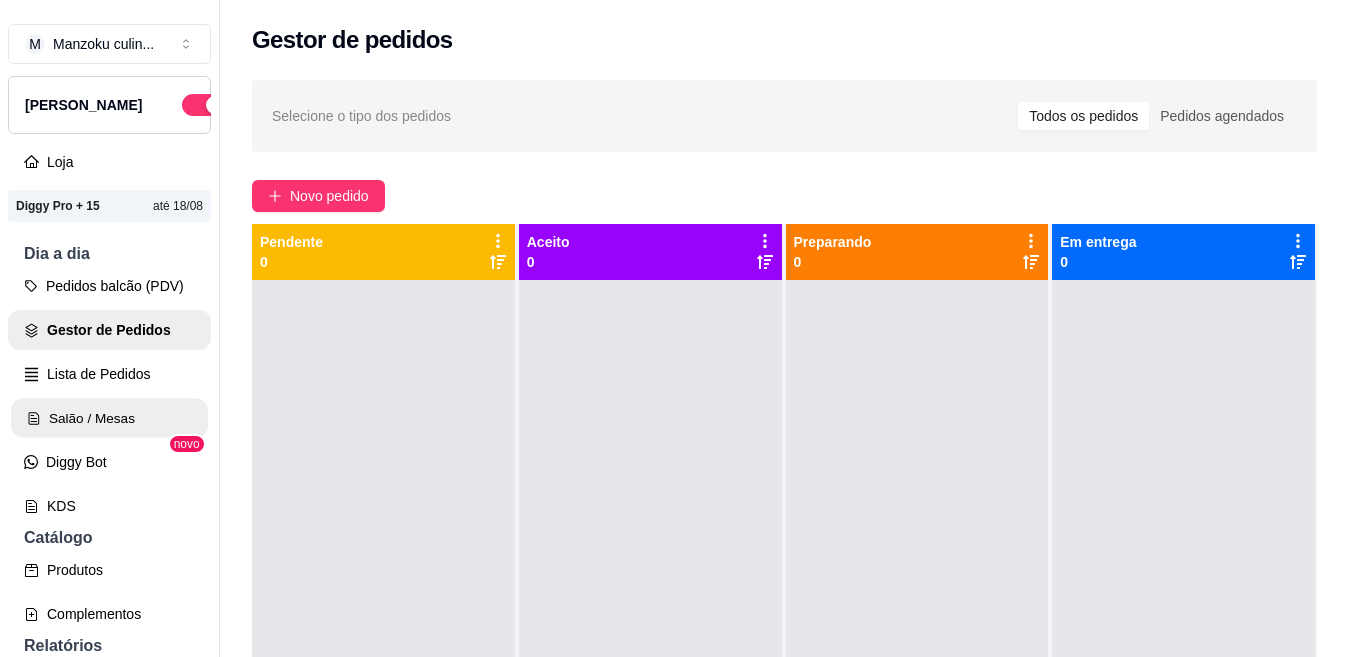 click on "Salão / Mesas" at bounding box center [109, 418] 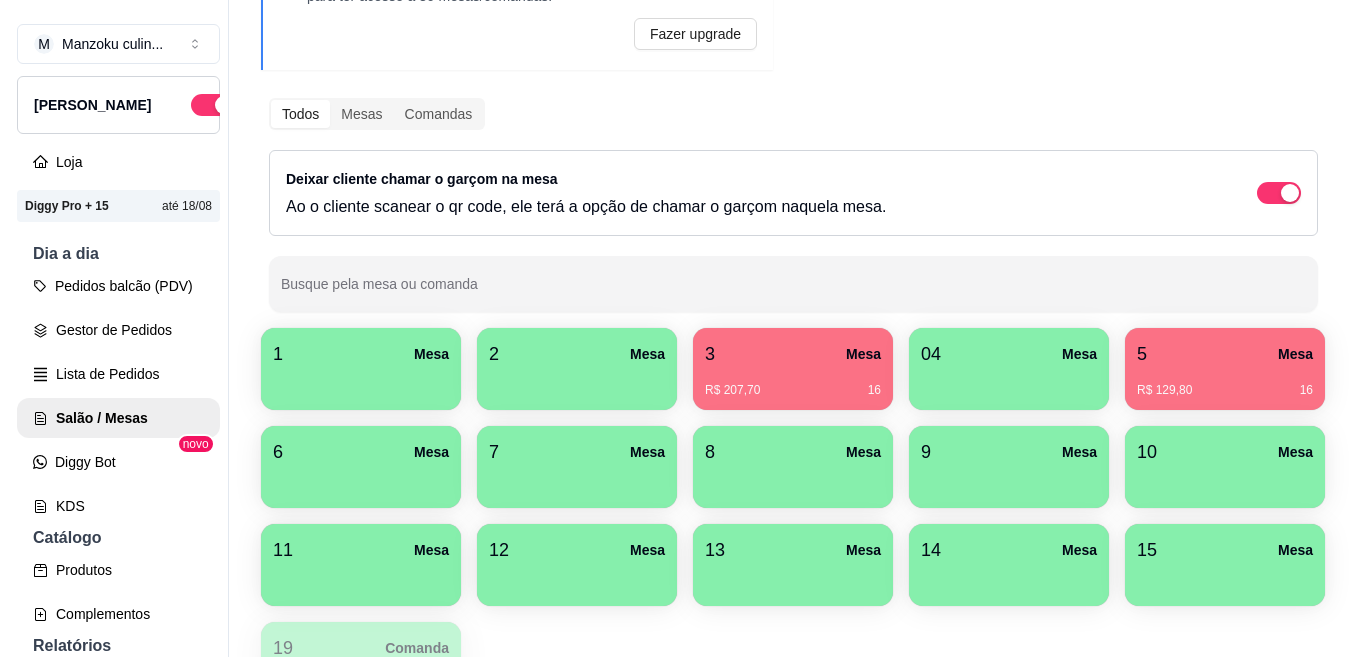 scroll, scrollTop: 200, scrollLeft: 0, axis: vertical 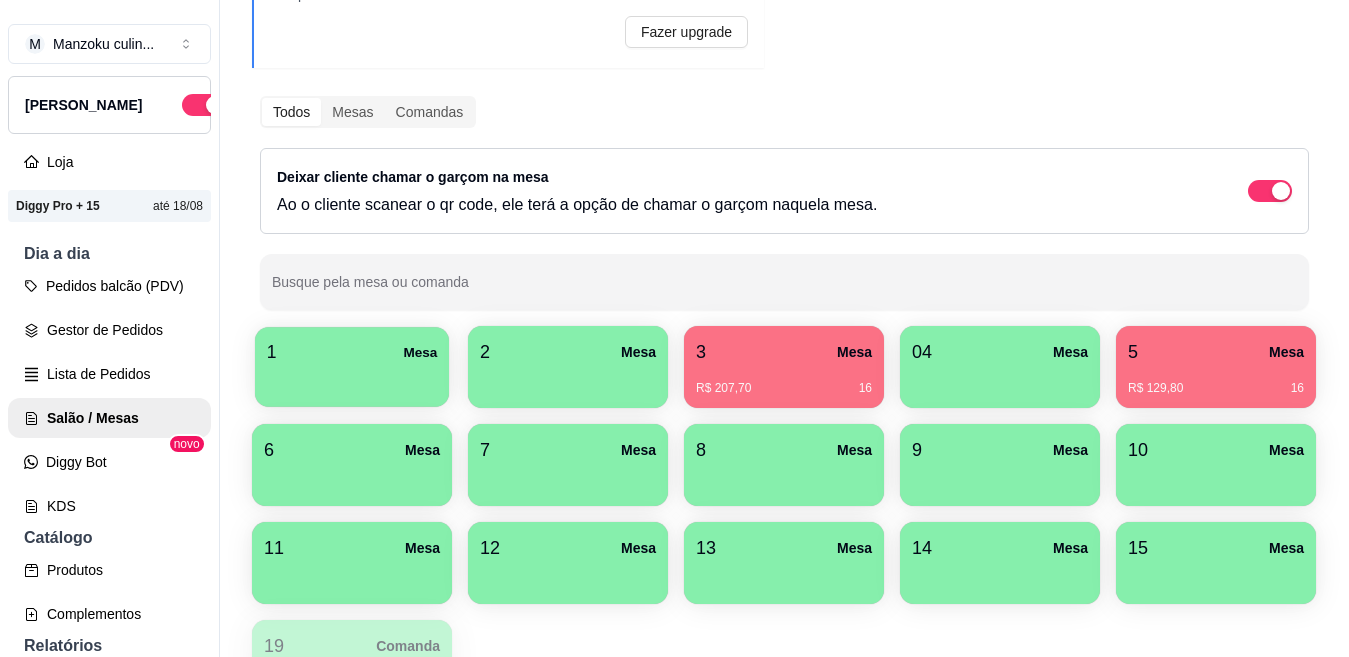 click at bounding box center [352, 380] 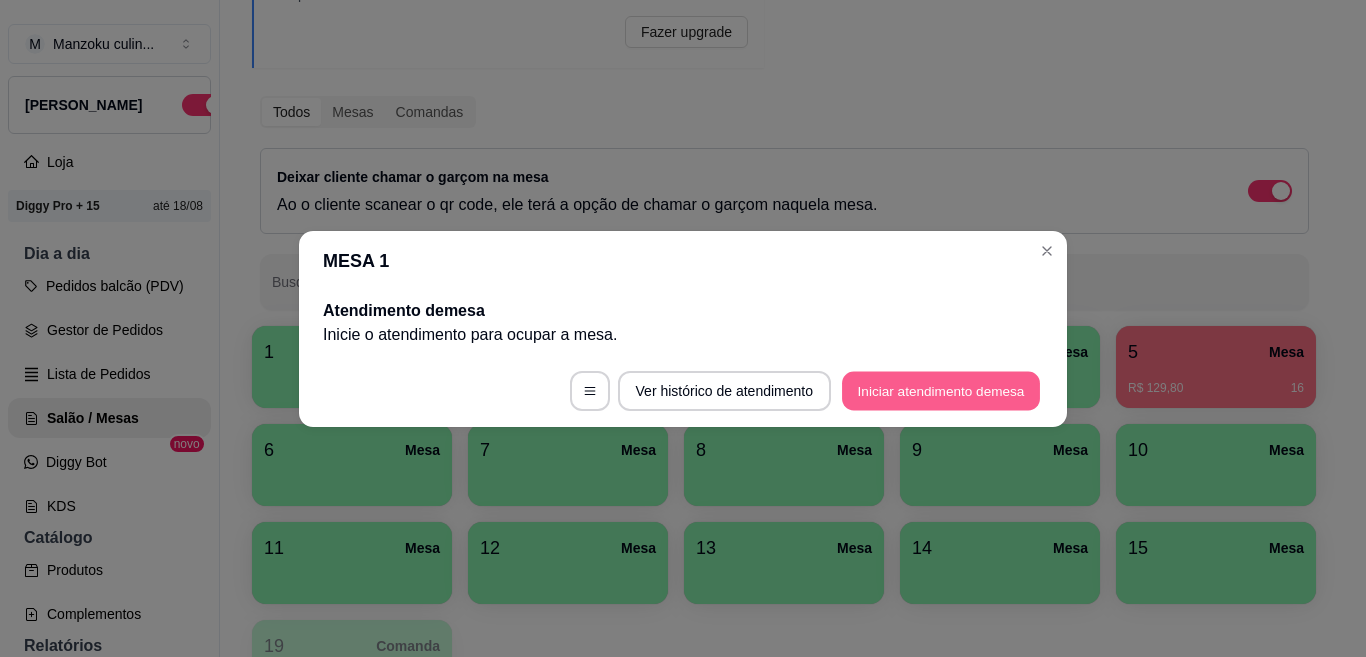 click on "Iniciar atendimento de  mesa" at bounding box center (941, 390) 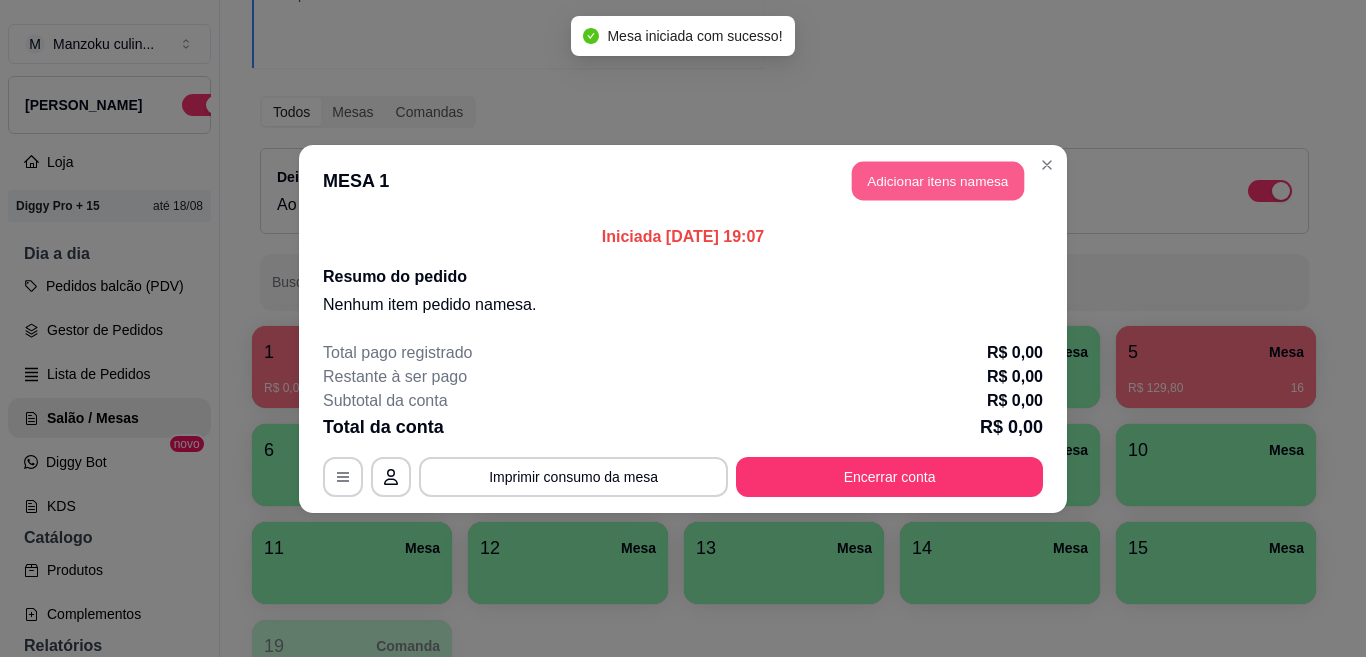 click on "Adicionar itens na  mesa" at bounding box center (938, 180) 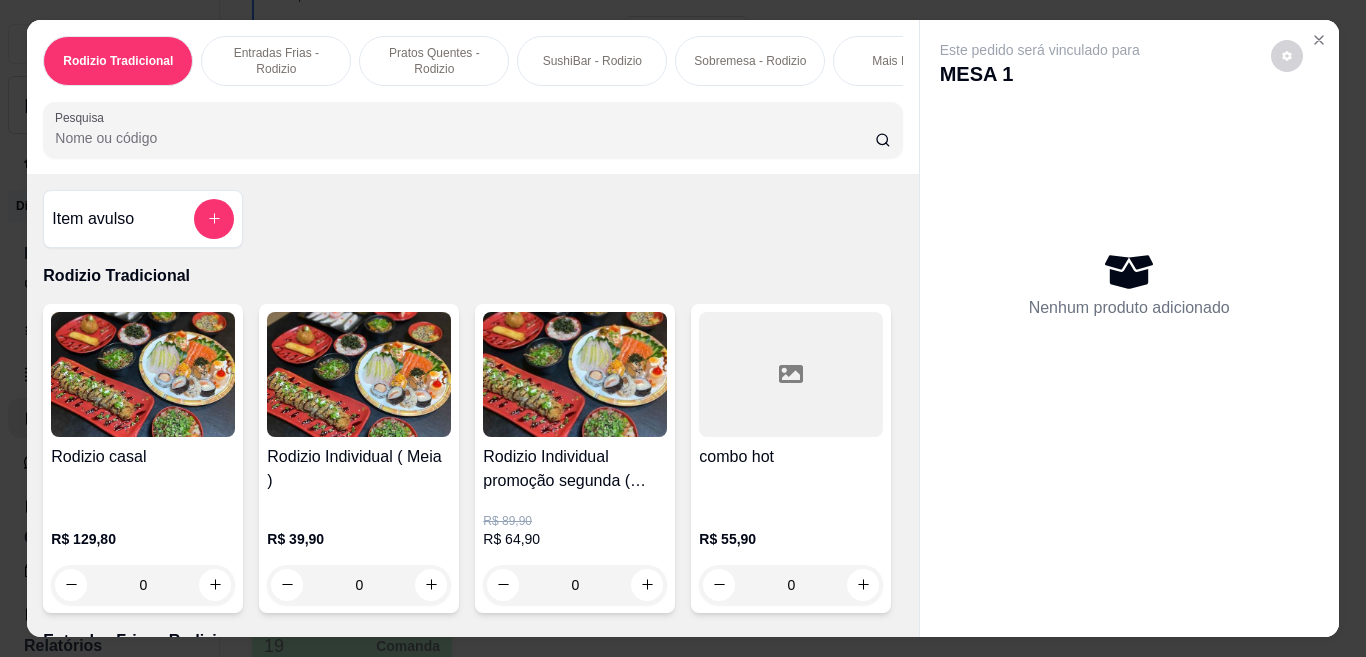 click on "0" at bounding box center [575, 585] 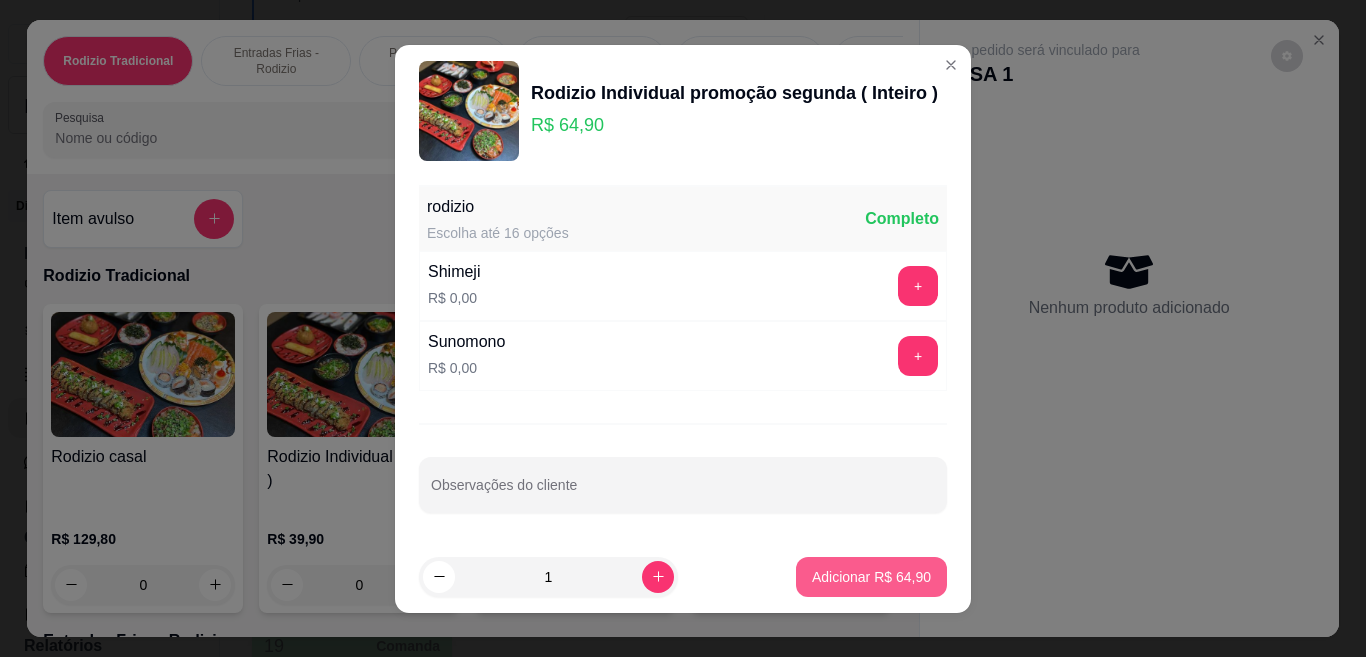 click on "Adicionar   R$ 64,90" at bounding box center [871, 577] 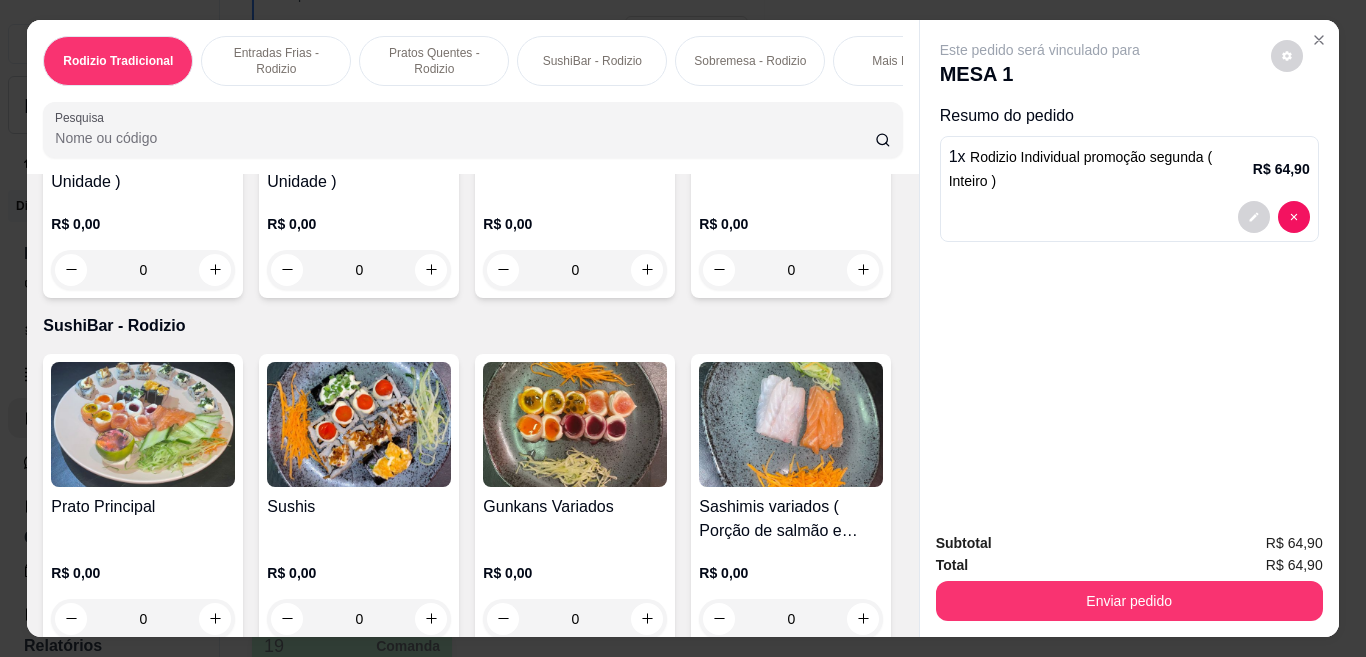 scroll, scrollTop: 1900, scrollLeft: 0, axis: vertical 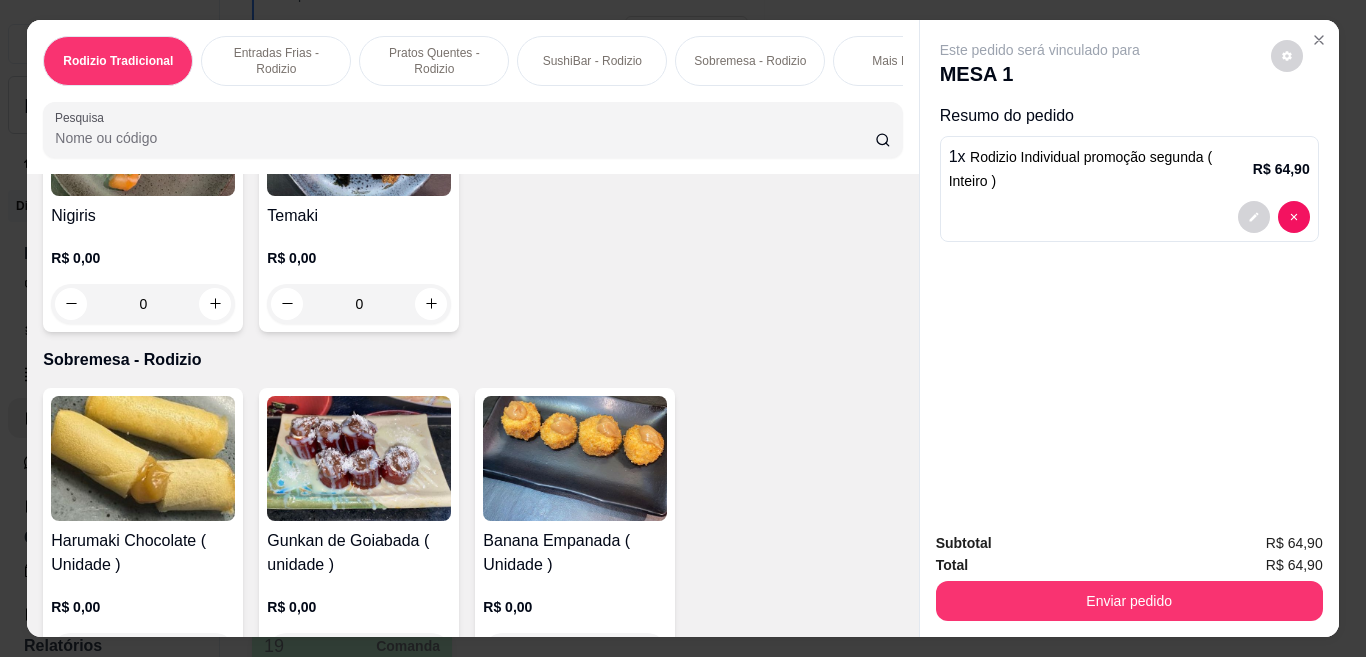 click on "Pesquisa" at bounding box center [465, 138] 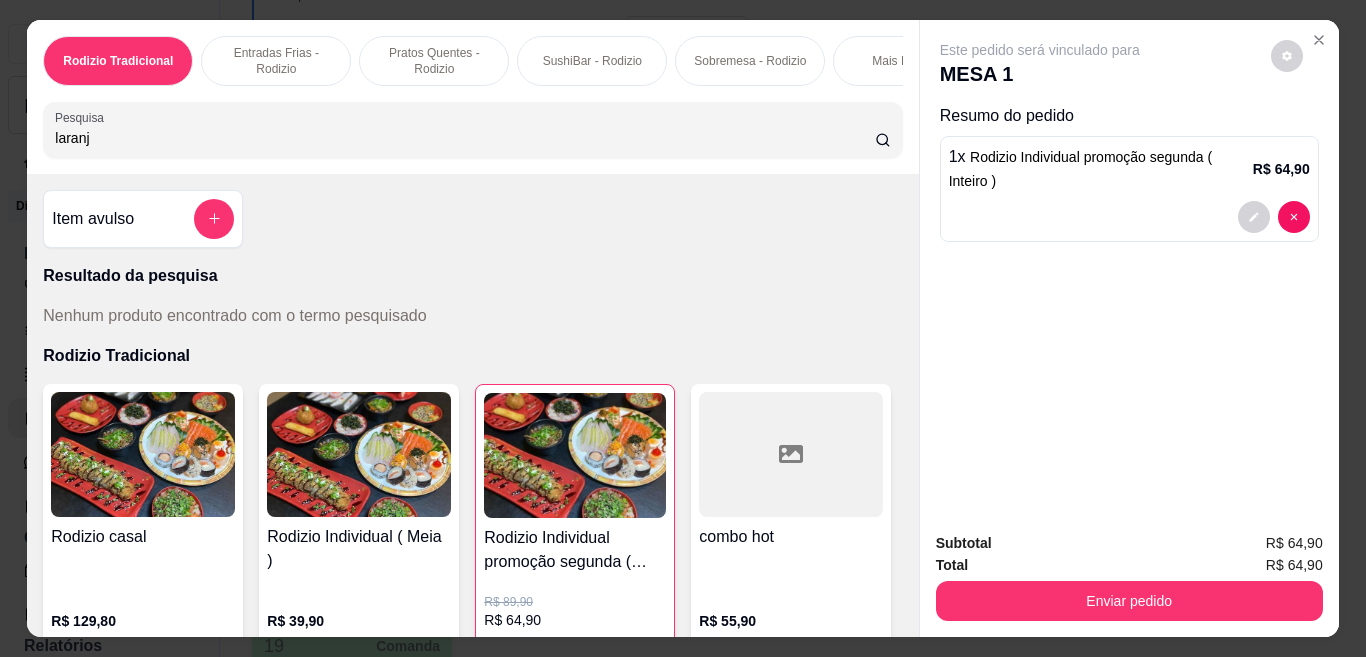 scroll, scrollTop: 600, scrollLeft: 0, axis: vertical 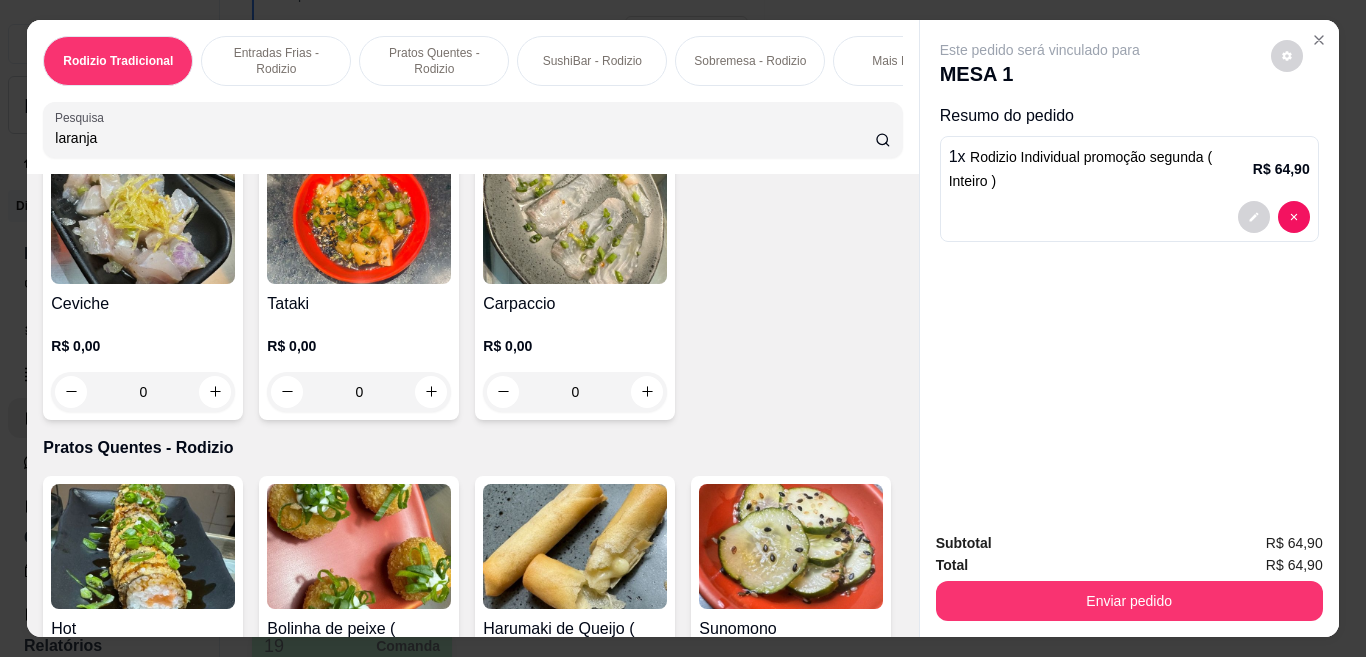 type on "laranja" 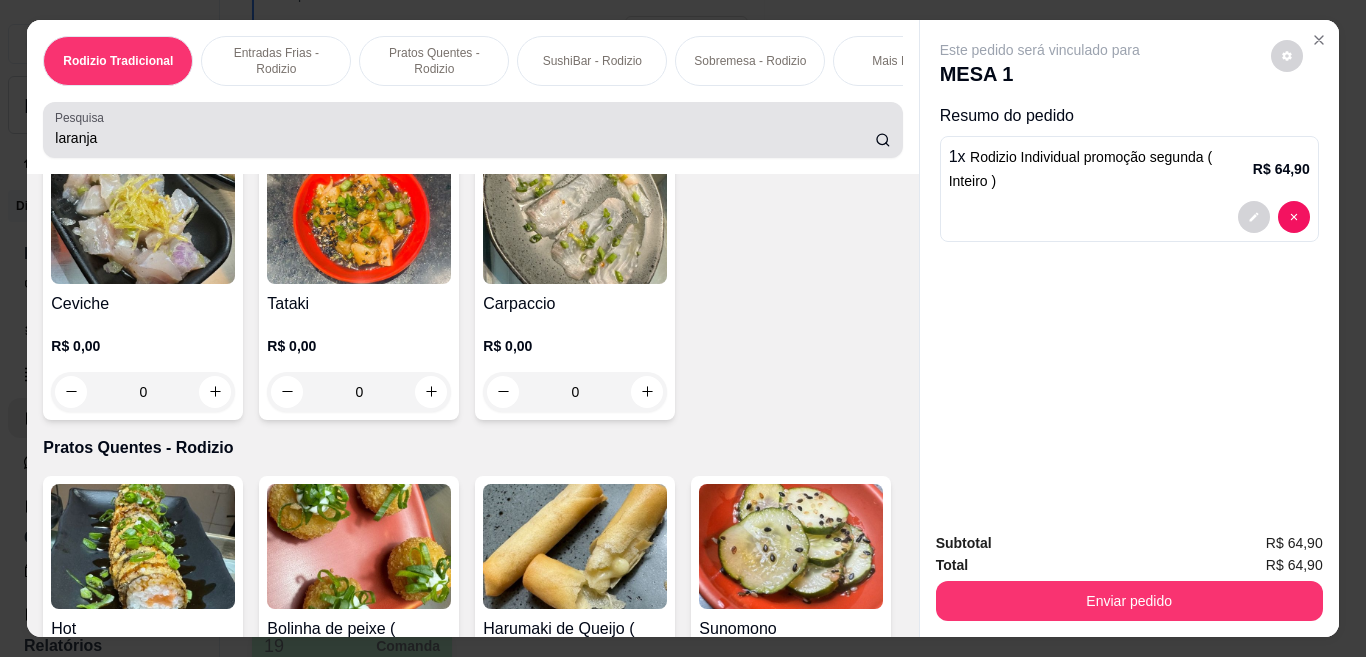 click on "laranja" at bounding box center (472, 130) 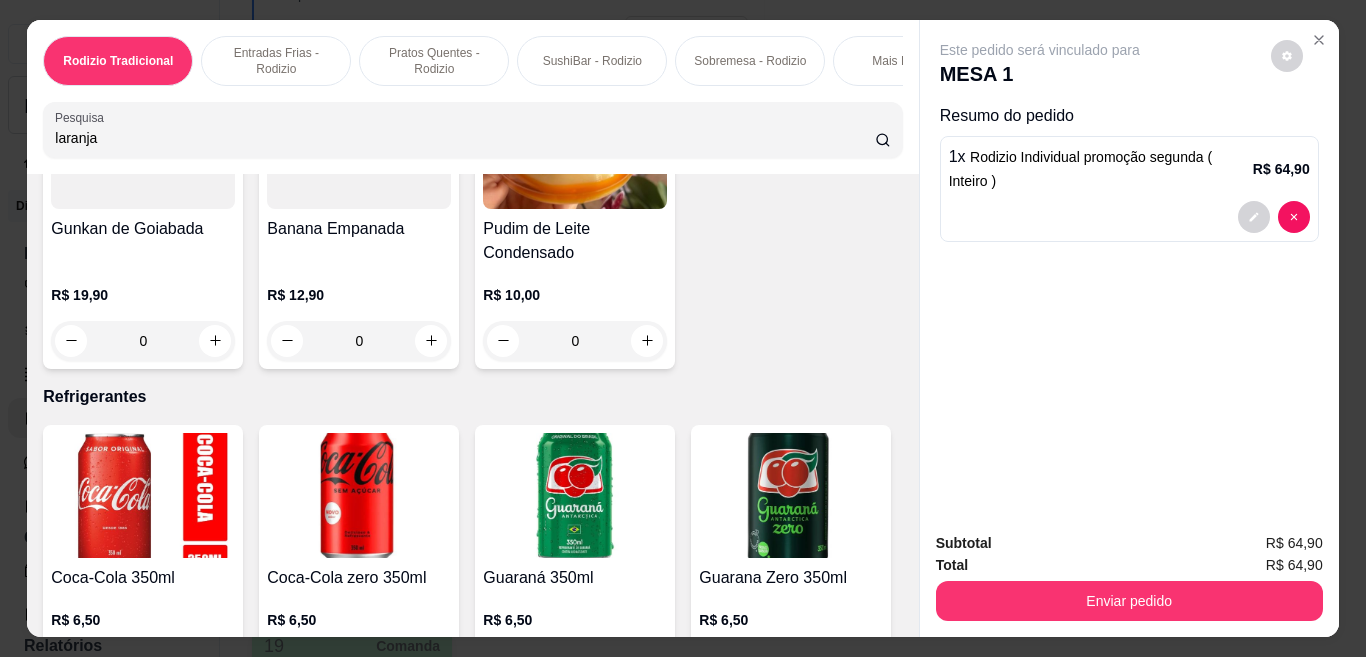 scroll, scrollTop: 11795, scrollLeft: 0, axis: vertical 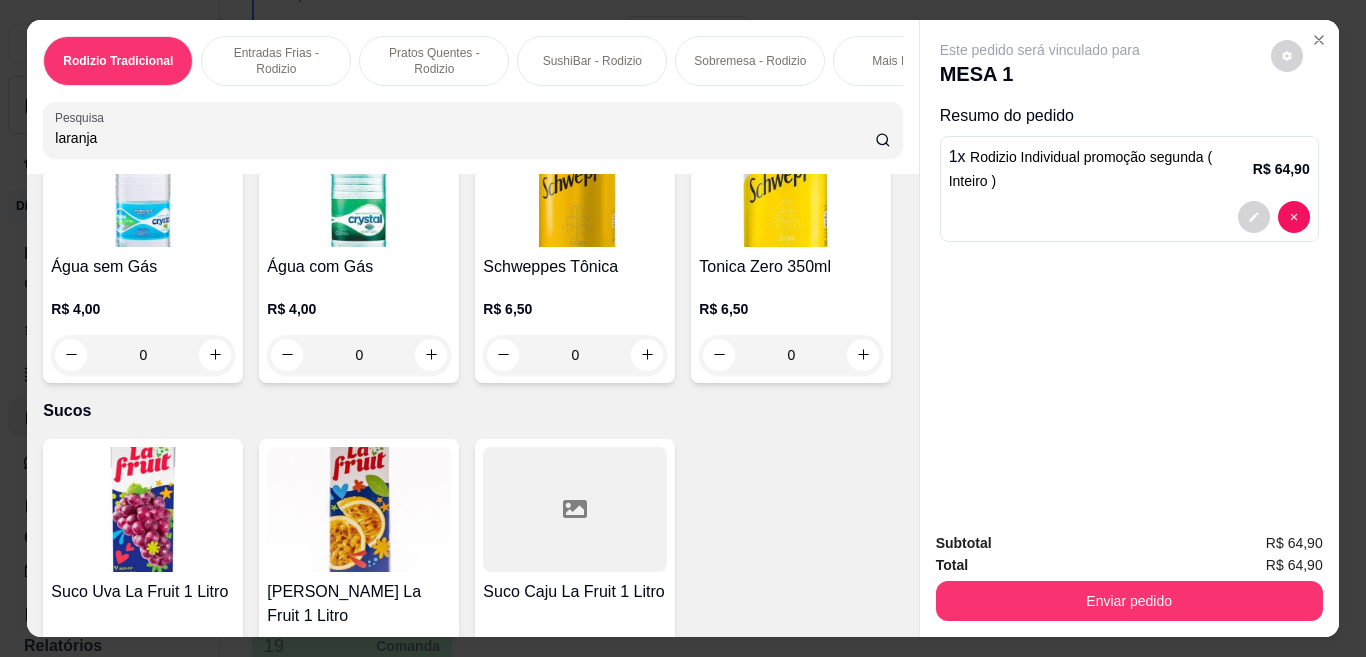 click on "0" at bounding box center (143, -953) 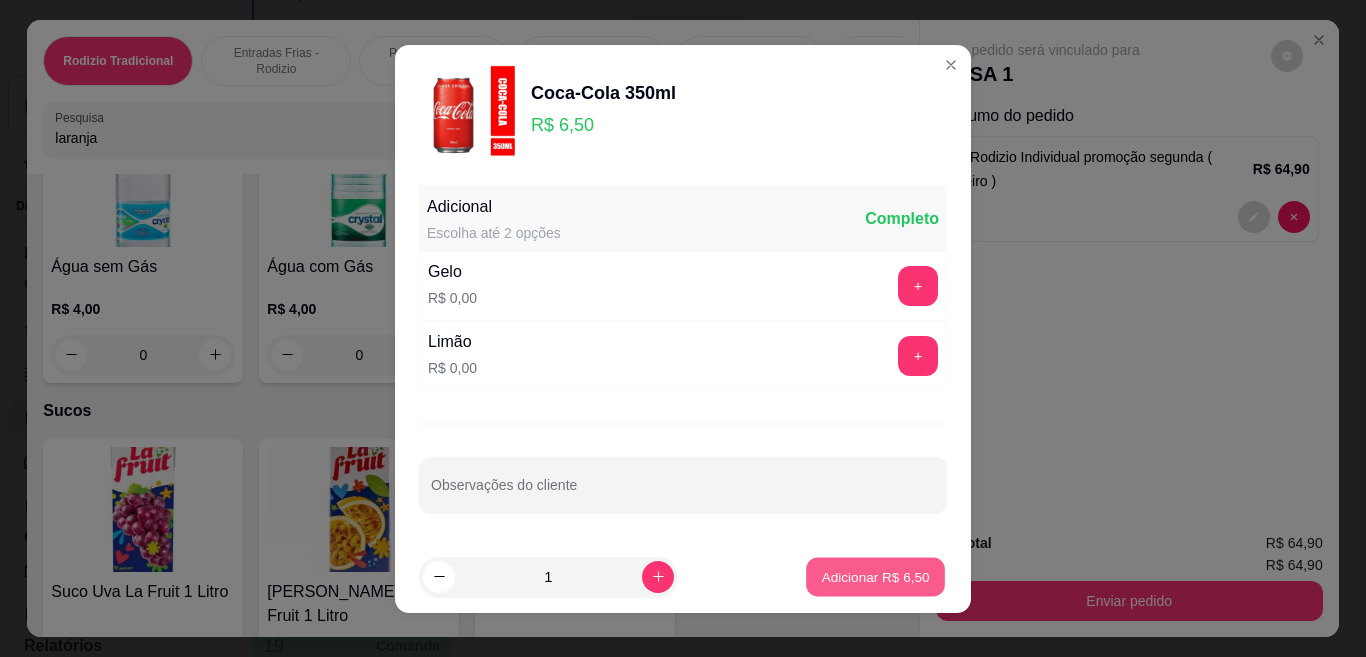 click on "Adicionar   R$ 6,50" at bounding box center [875, 576] 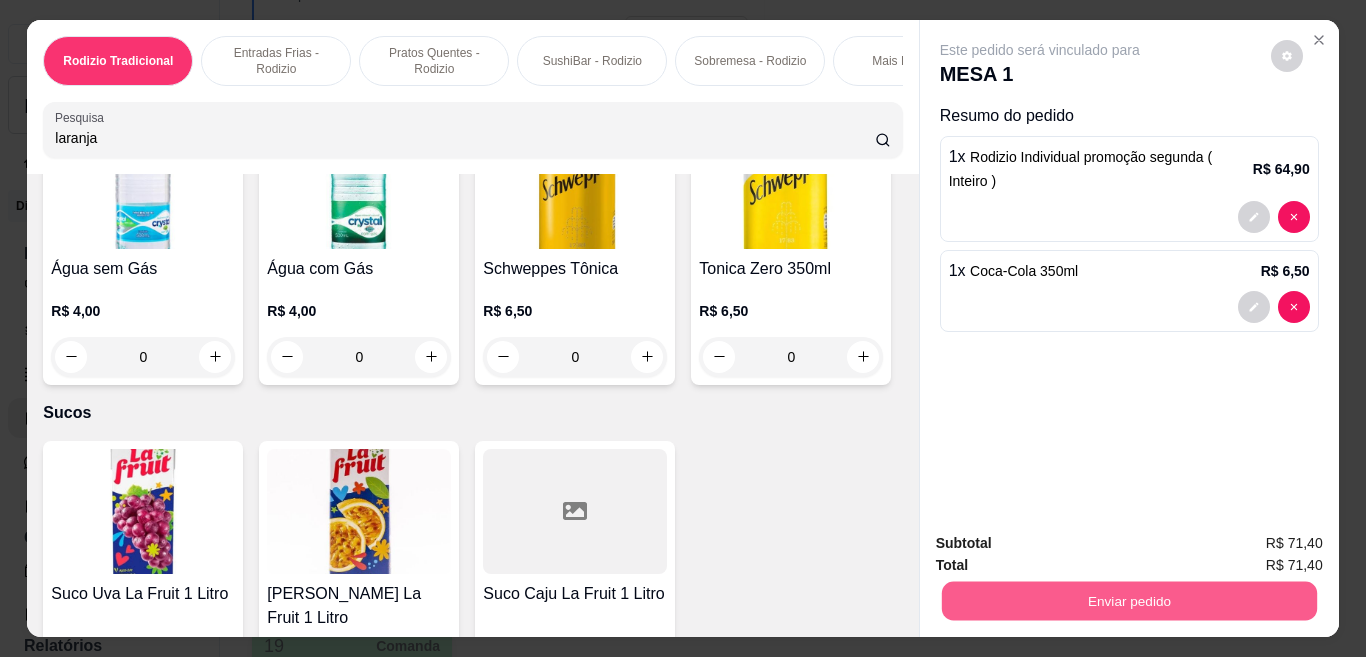 click on "Enviar pedido" at bounding box center (1128, 601) 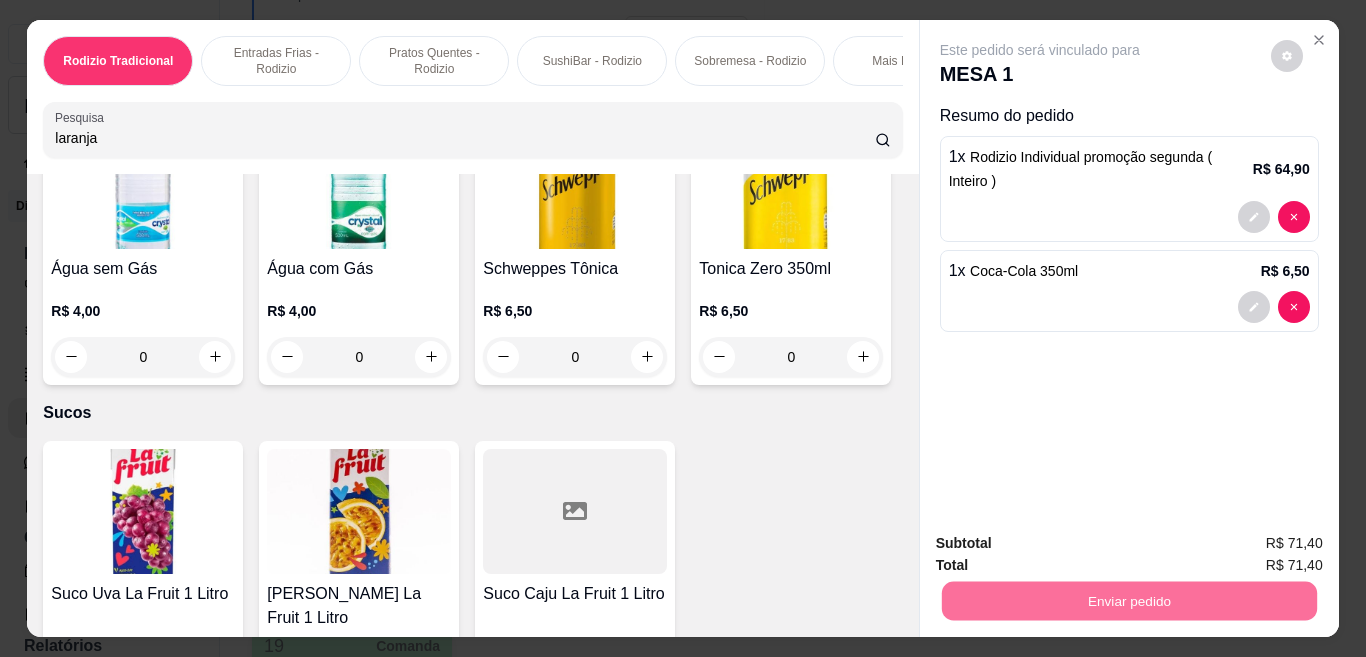 click on "Não registrar e enviar pedido" at bounding box center (1062, 543) 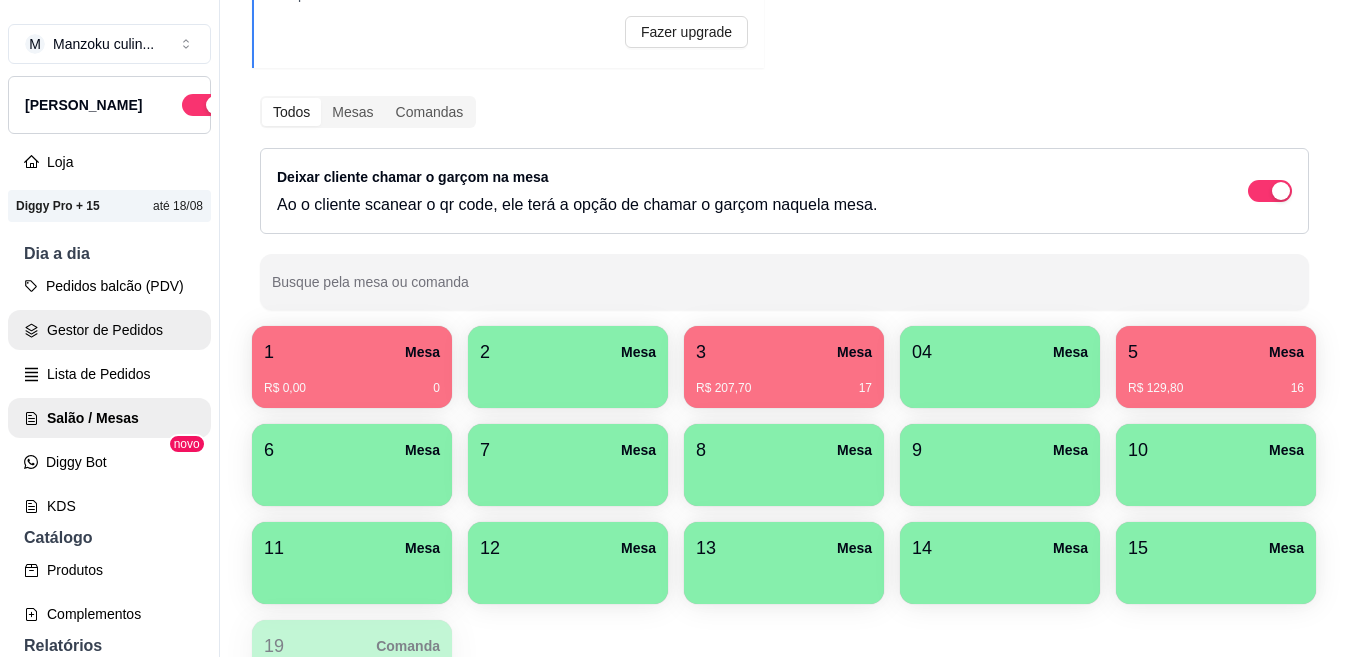 click on "Gestor de Pedidos" at bounding box center [109, 330] 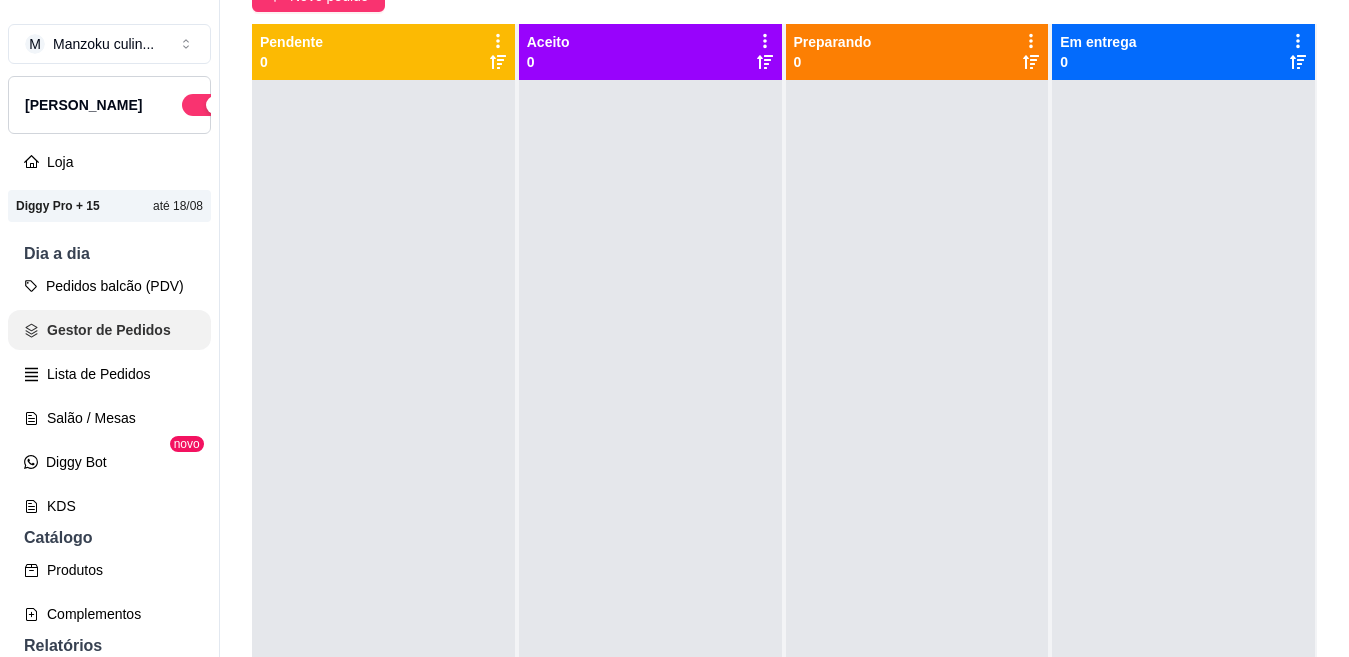 scroll, scrollTop: 0, scrollLeft: 0, axis: both 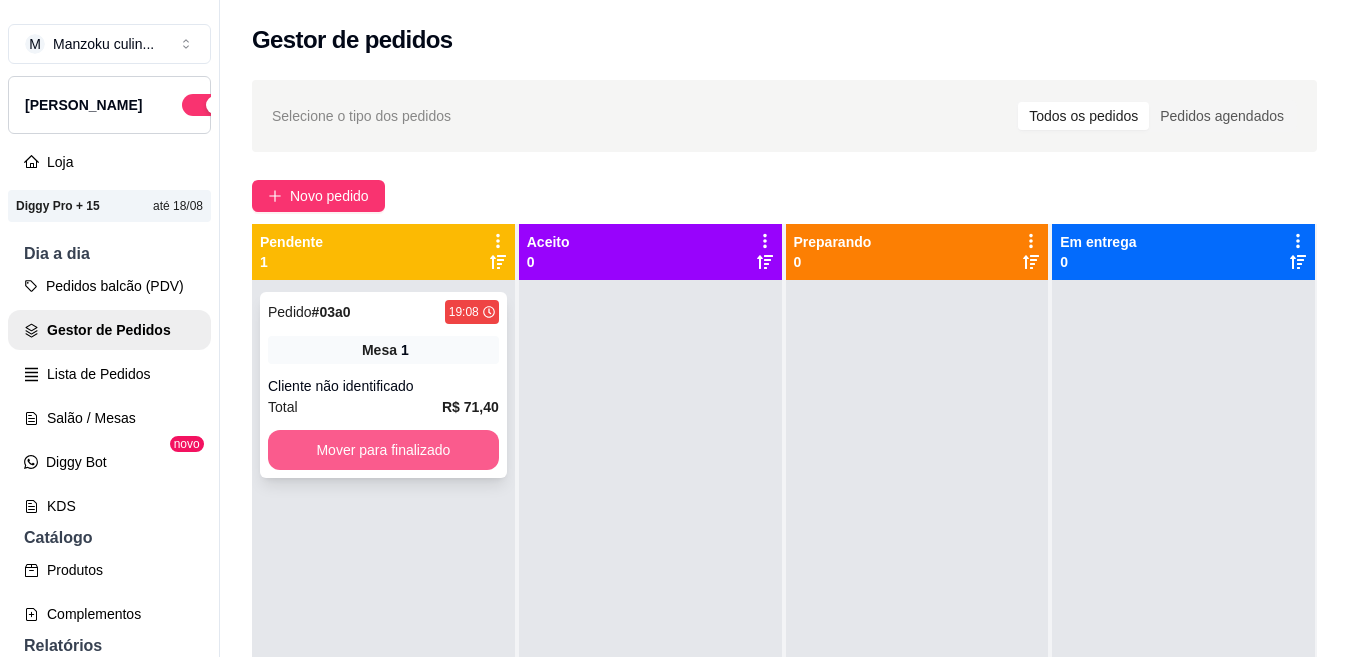 click on "Mover para finalizado" at bounding box center (383, 450) 